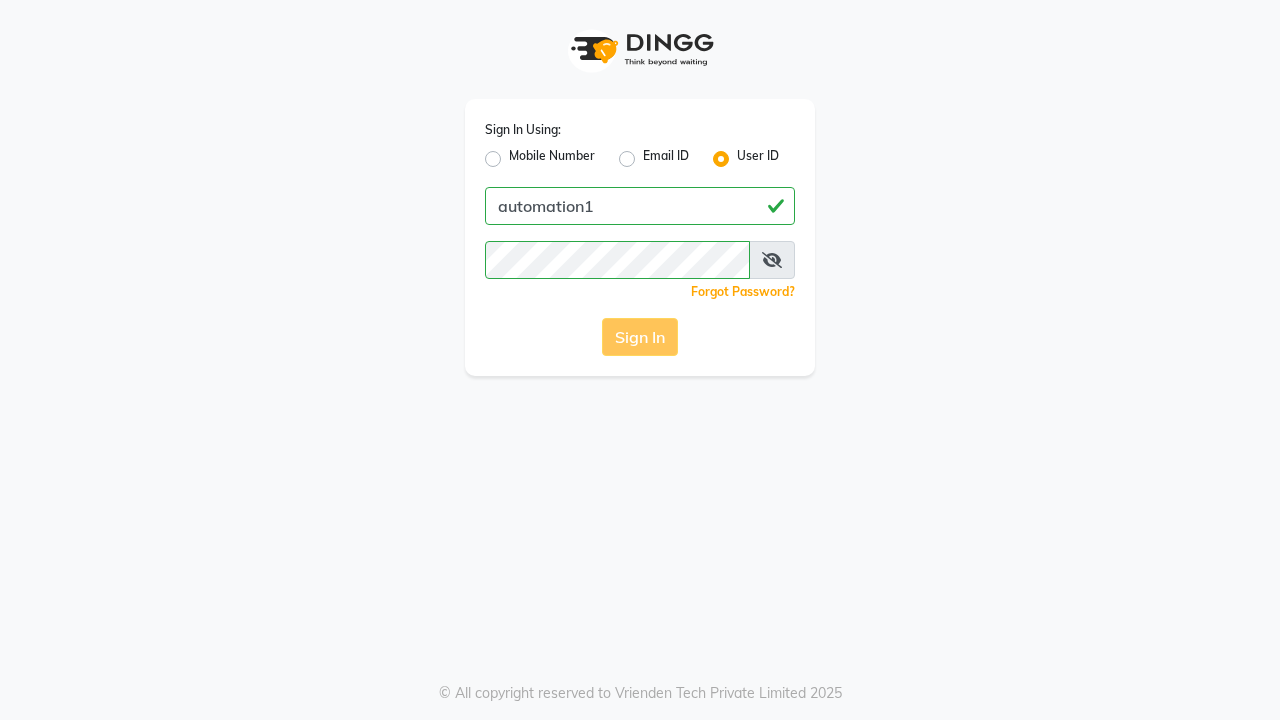 scroll, scrollTop: 0, scrollLeft: 0, axis: both 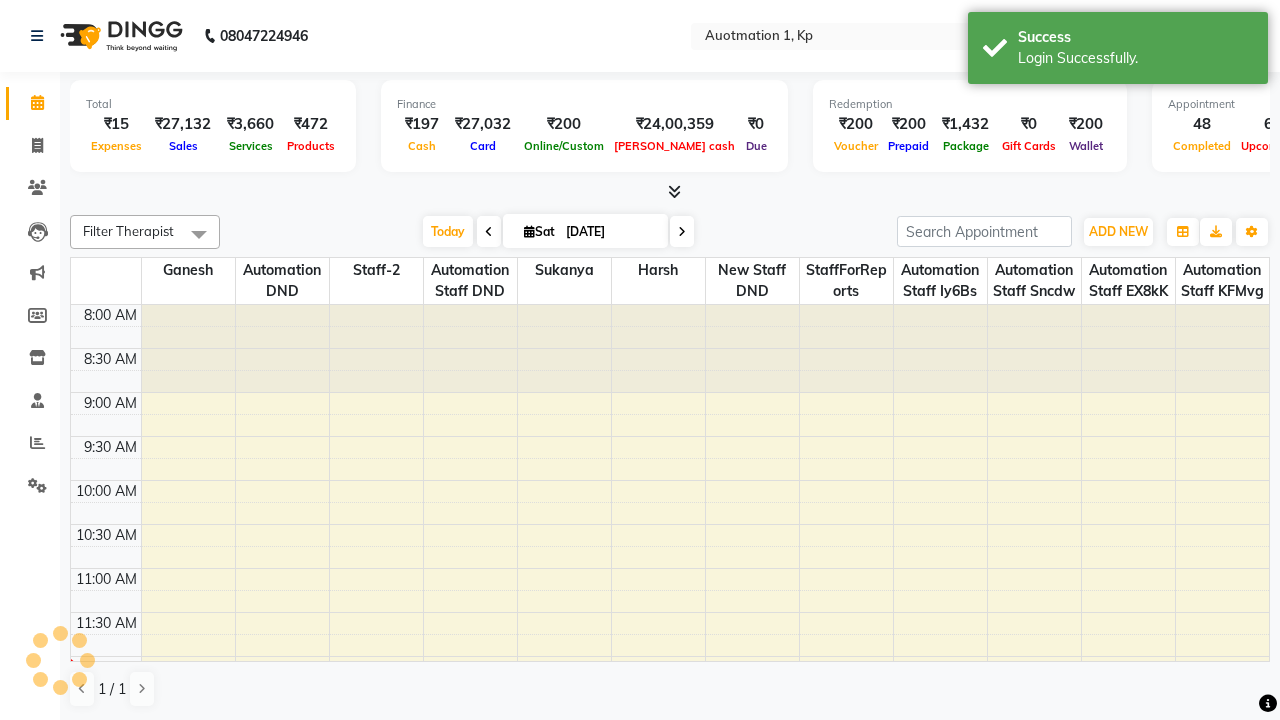 select on "en" 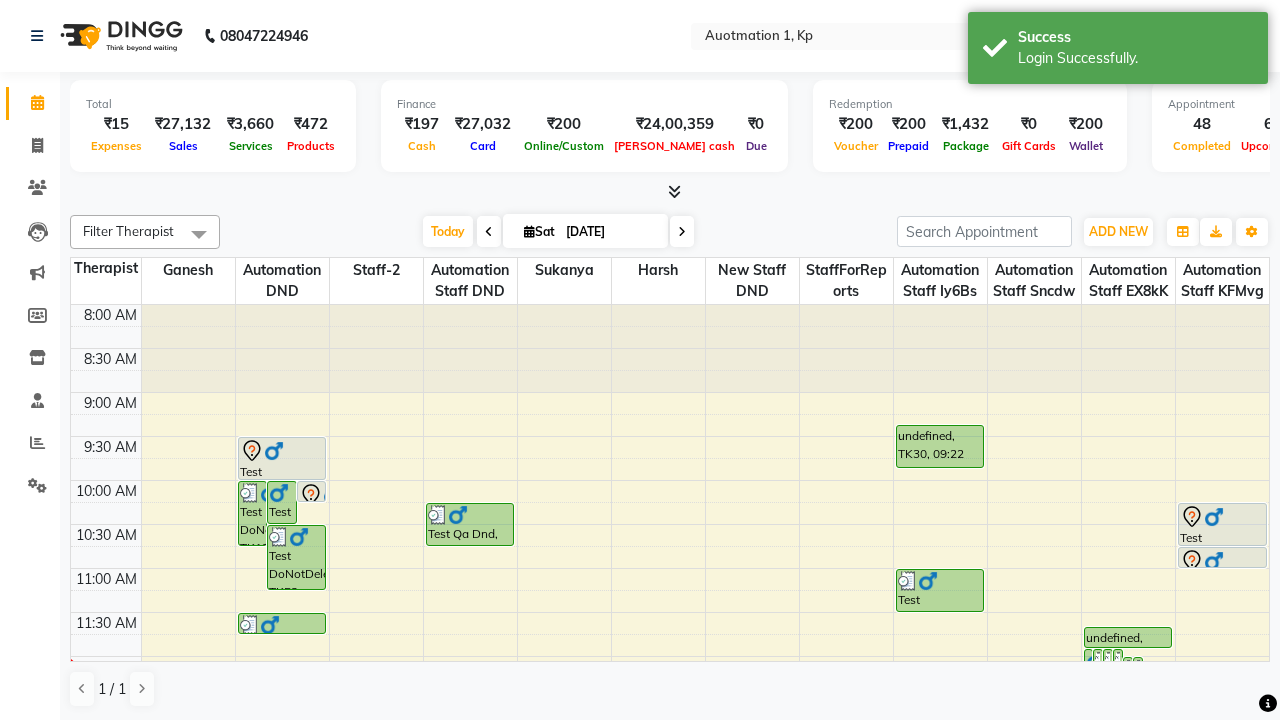 scroll, scrollTop: 0, scrollLeft: 0, axis: both 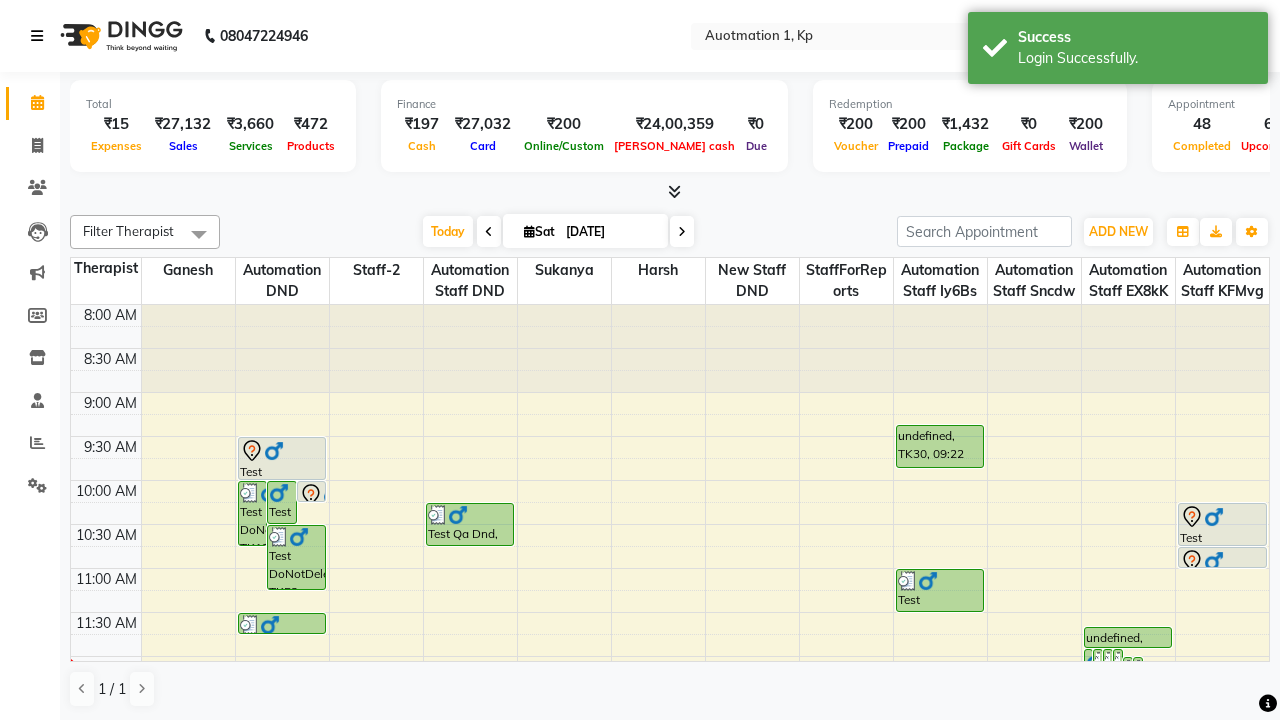 click at bounding box center [37, 36] 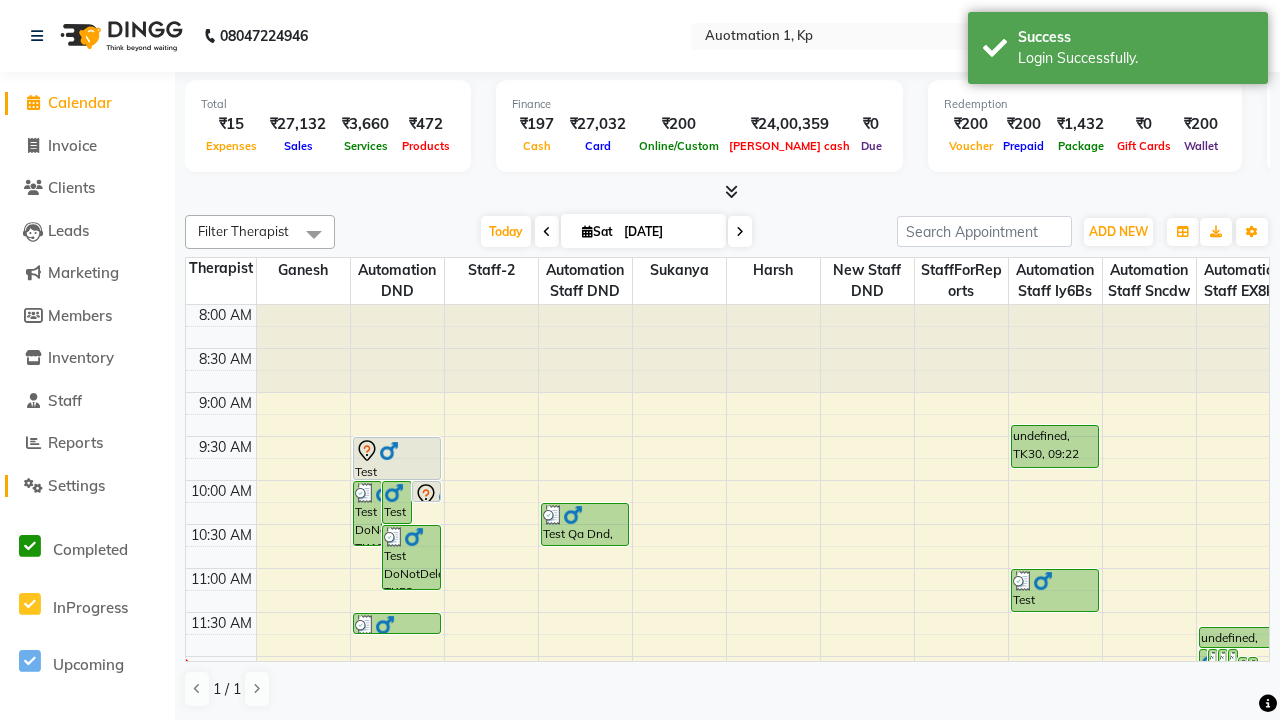 click on "Settings" 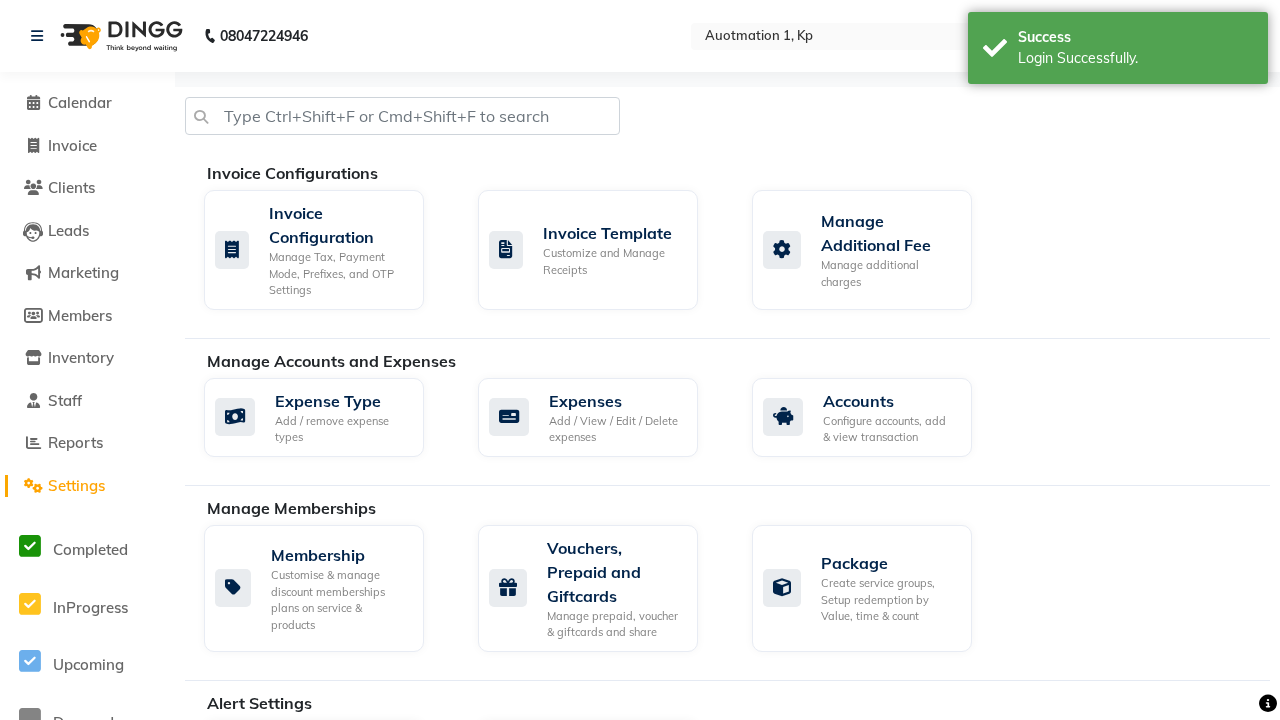 click on "Business Hours" 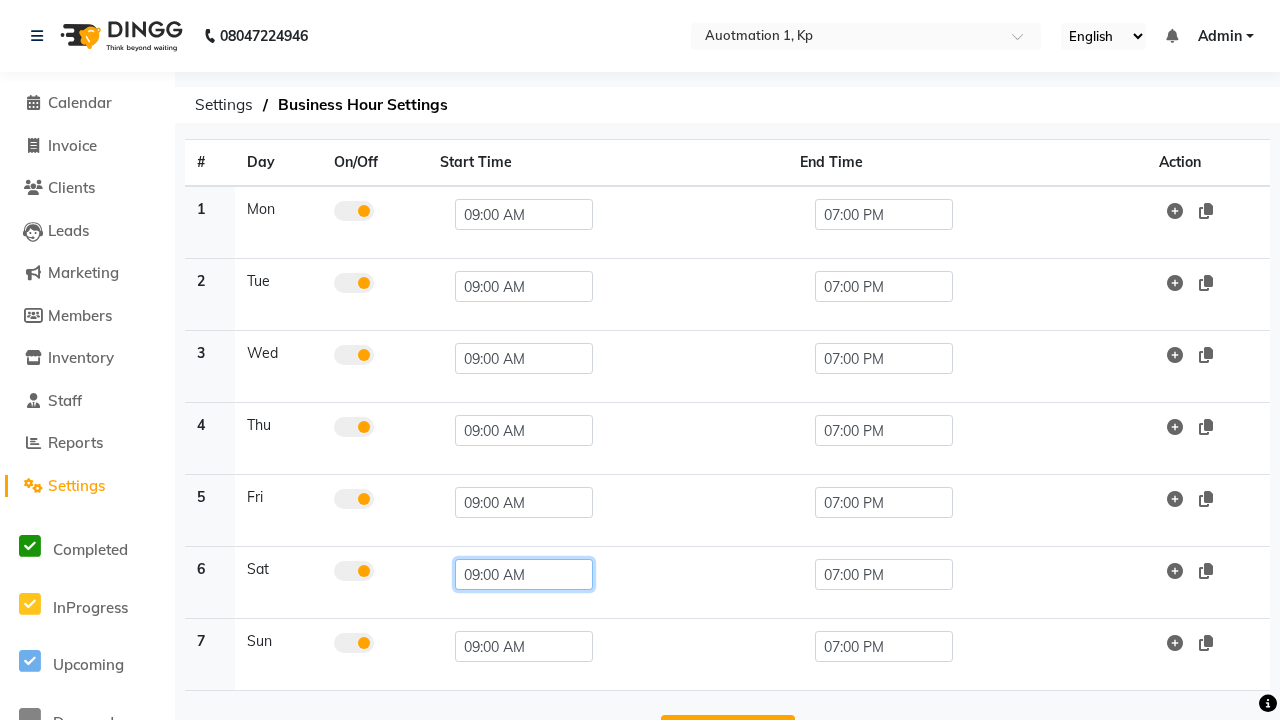 click on "09:00 AM" 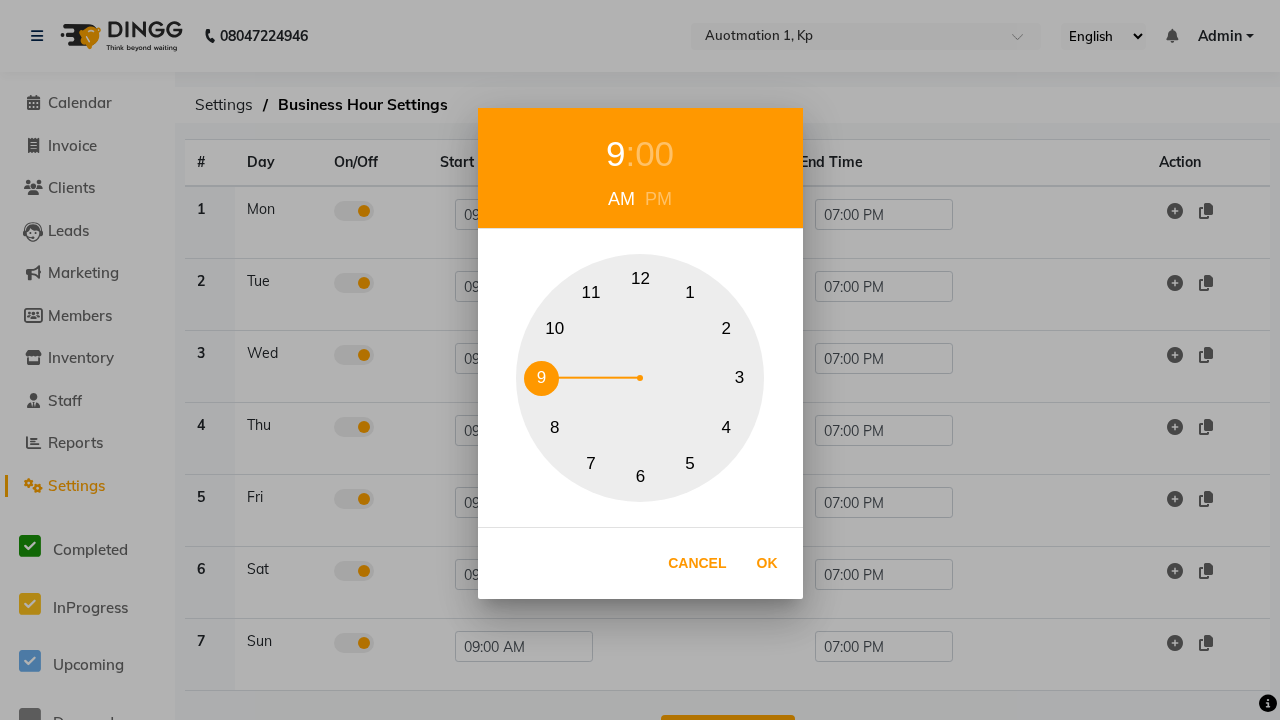click on "10" at bounding box center [554, 328] 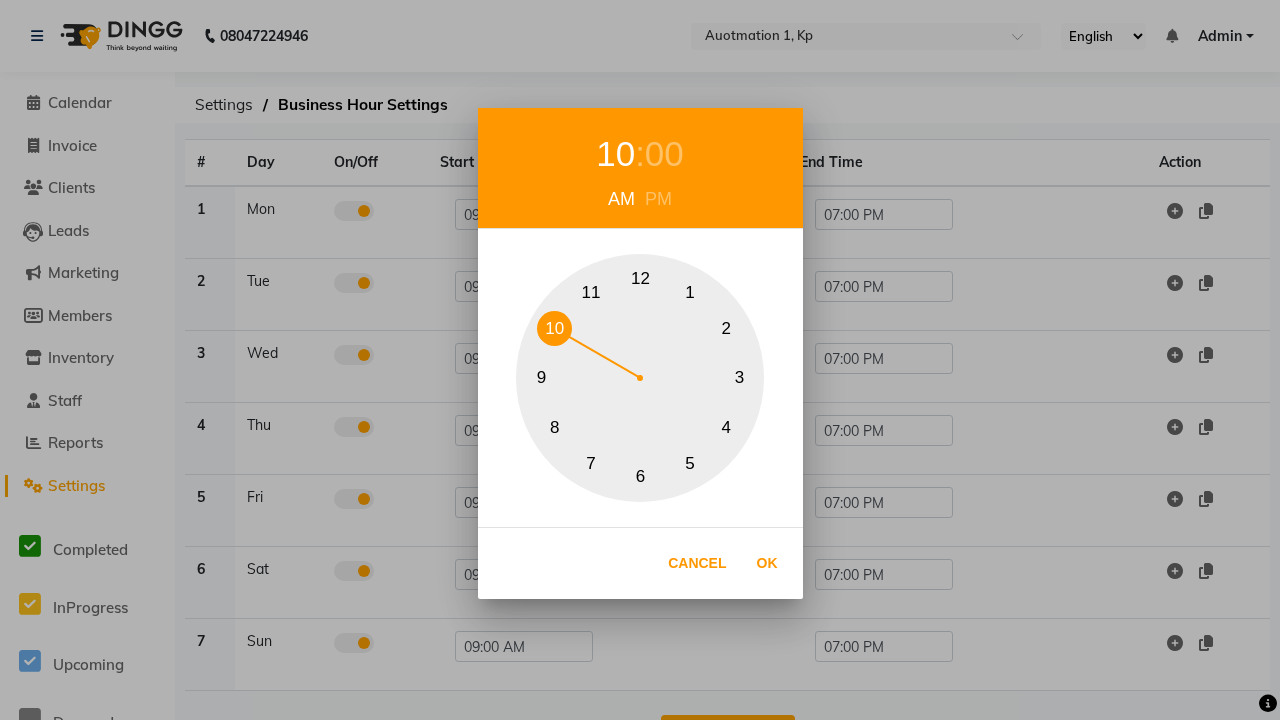 click on "00" at bounding box center [664, 154] 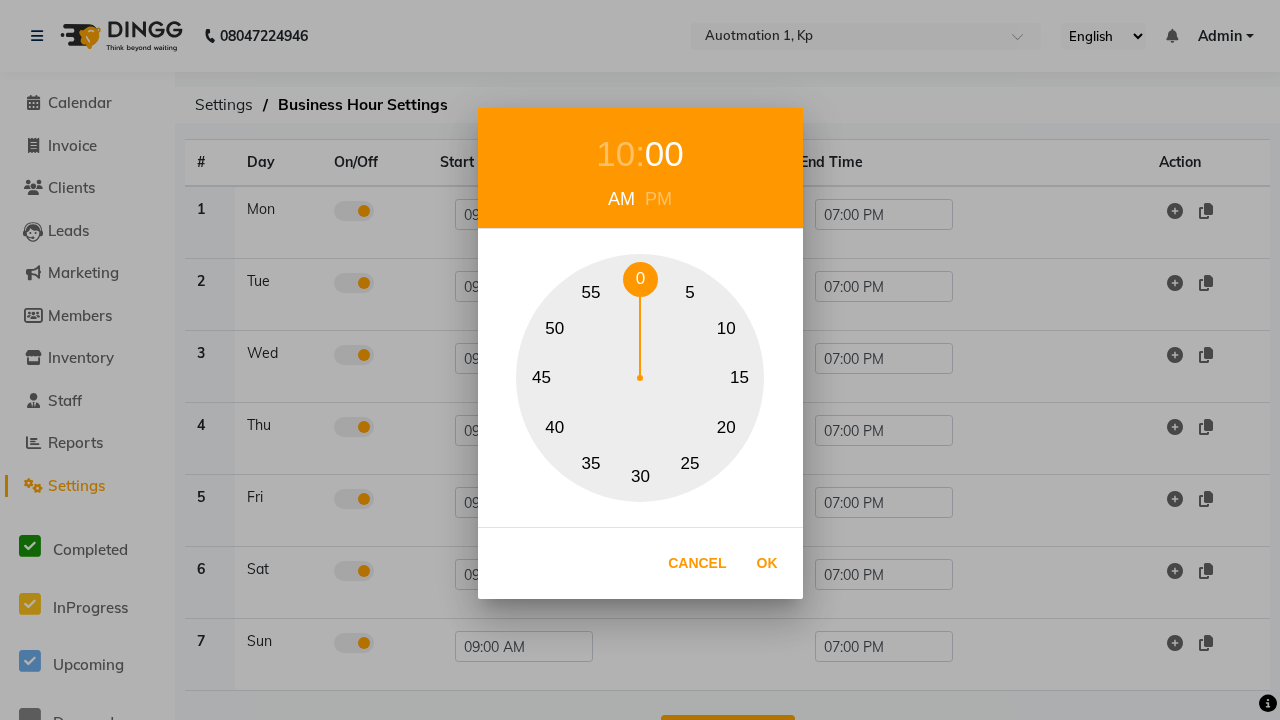 click on "0" at bounding box center [640, 279] 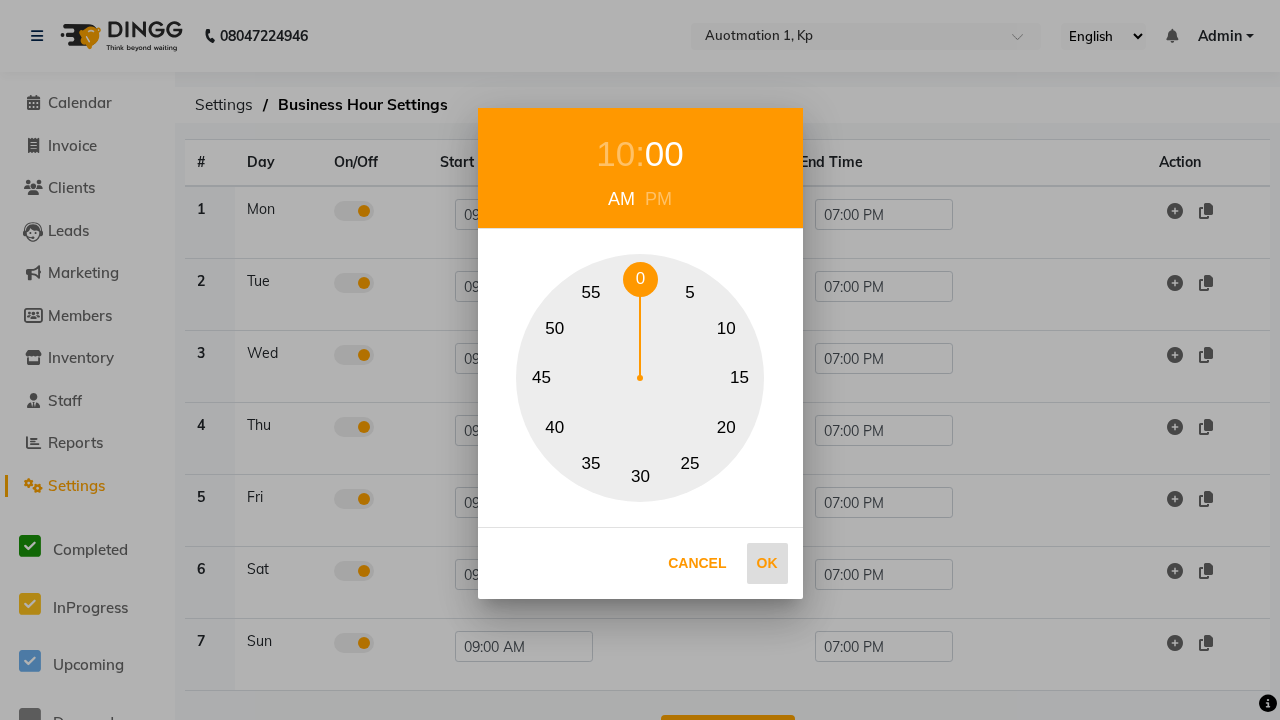 click on "Ok" at bounding box center [767, 563] 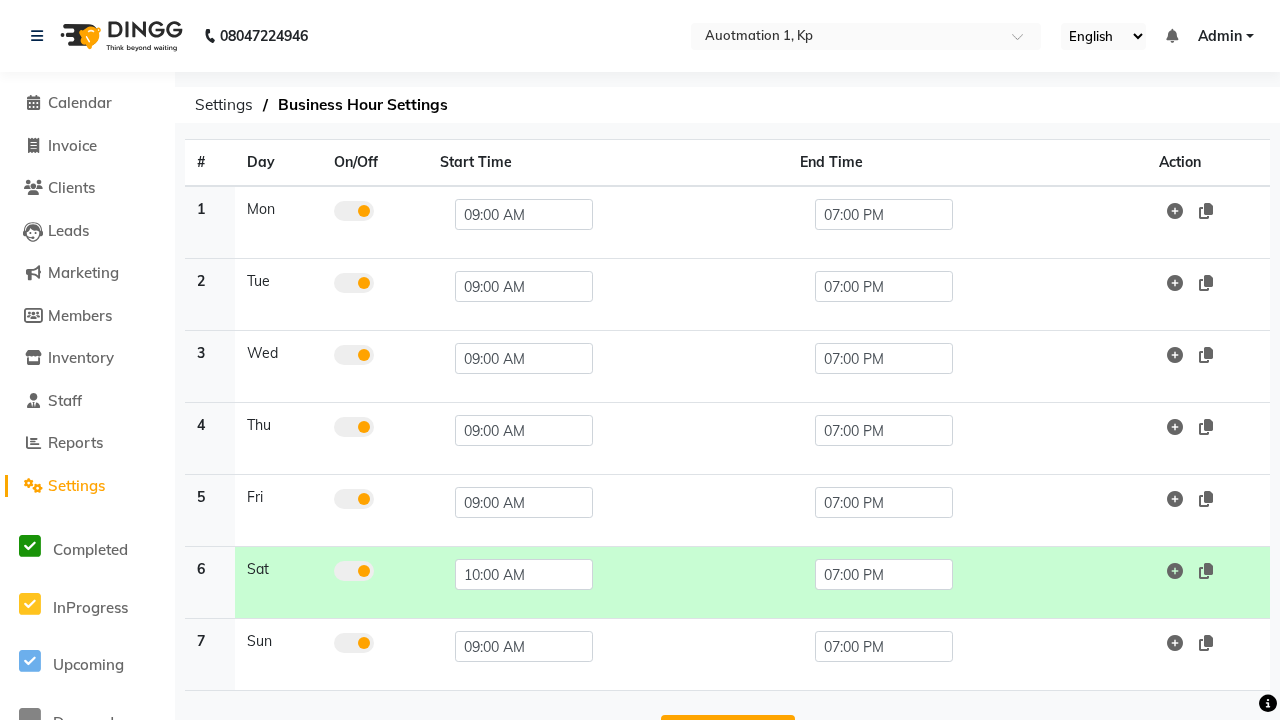 scroll, scrollTop: 63, scrollLeft: 0, axis: vertical 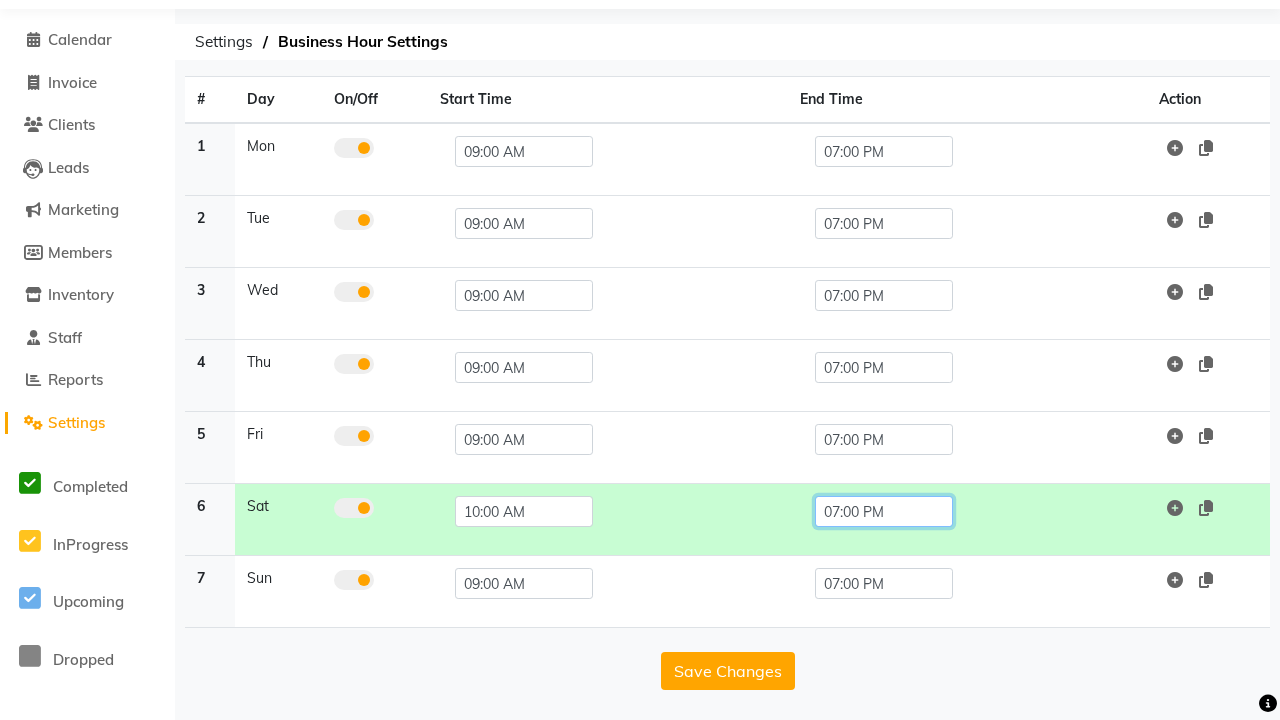 click on "07:00 PM" 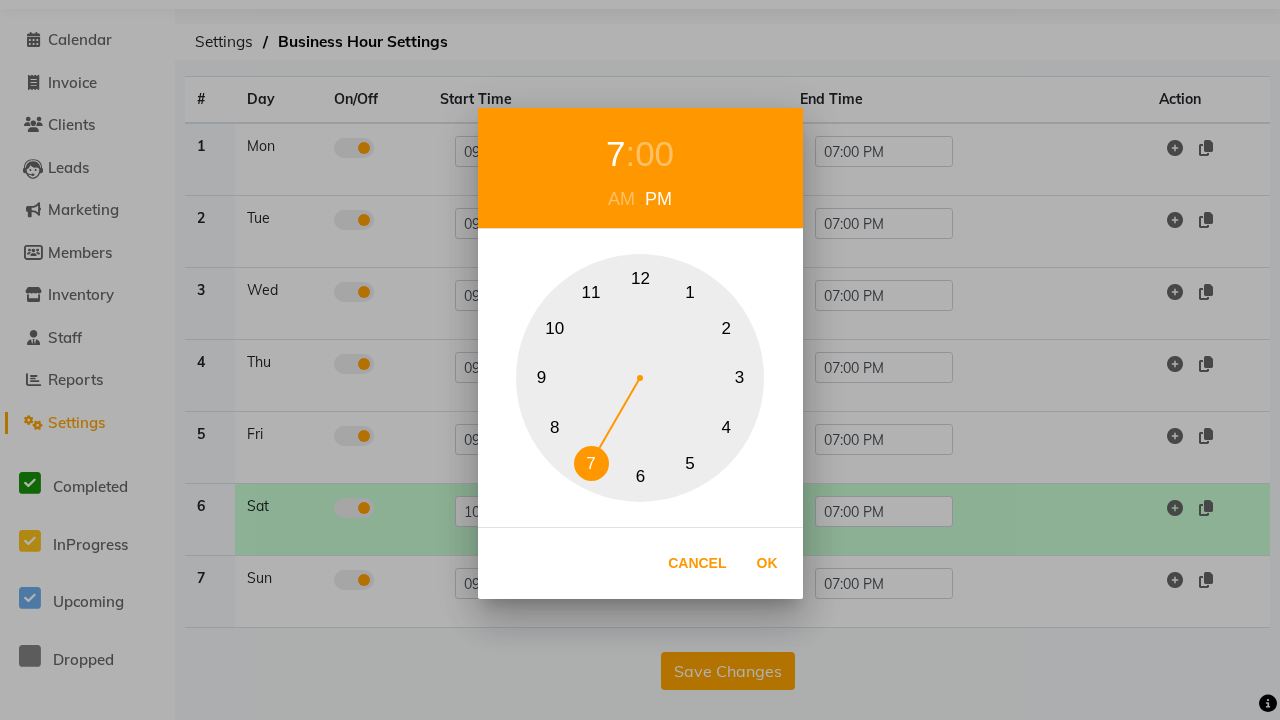 click on "10" at bounding box center (554, 328) 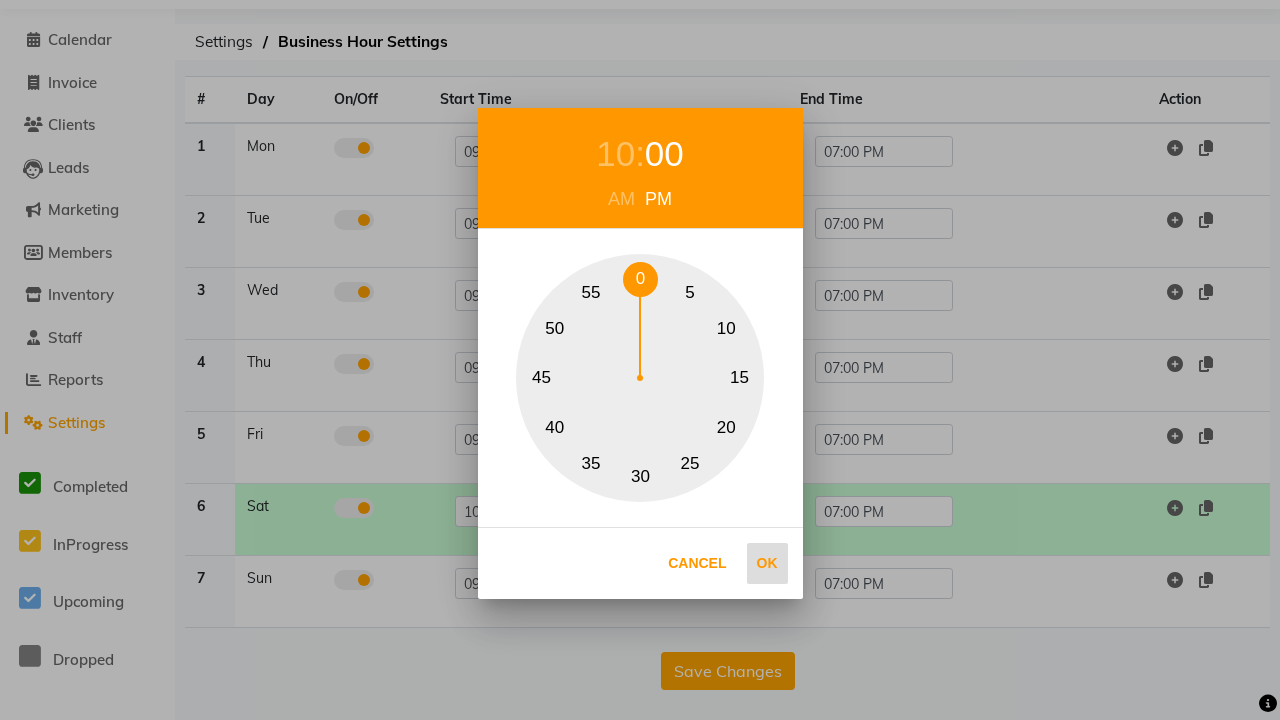 click on "0" at bounding box center [640, 279] 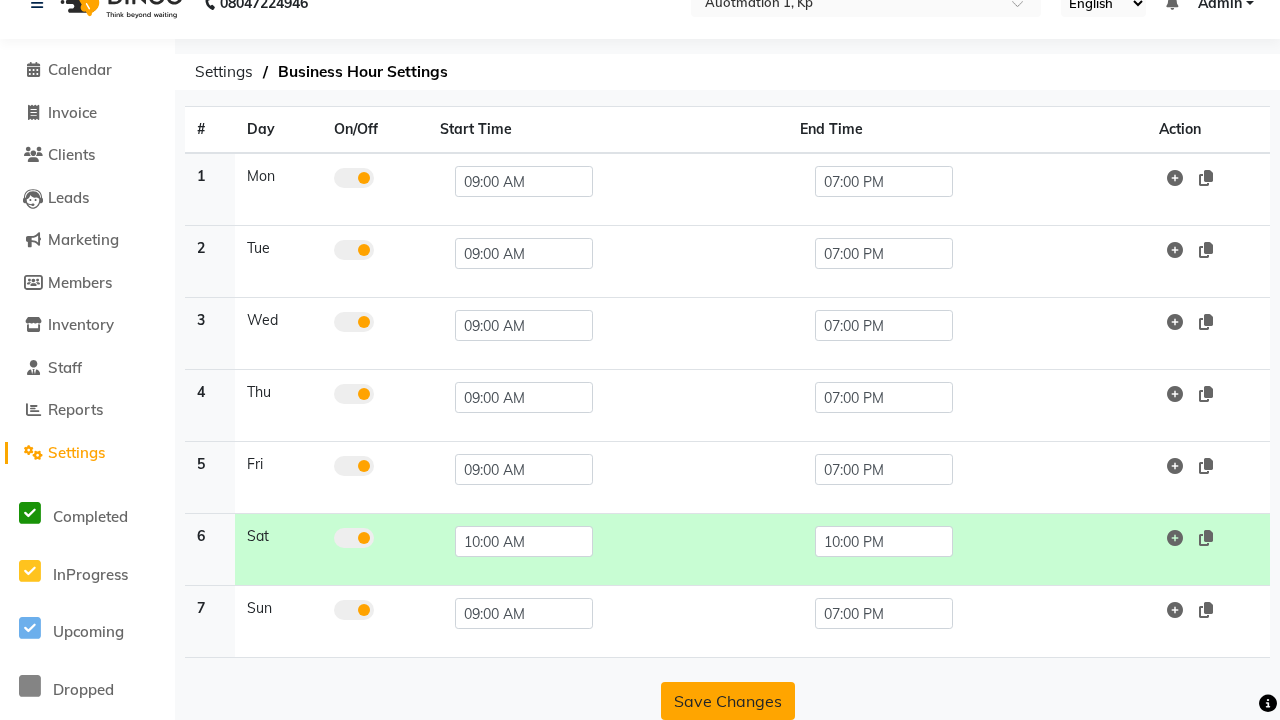 click on "Save Changes" 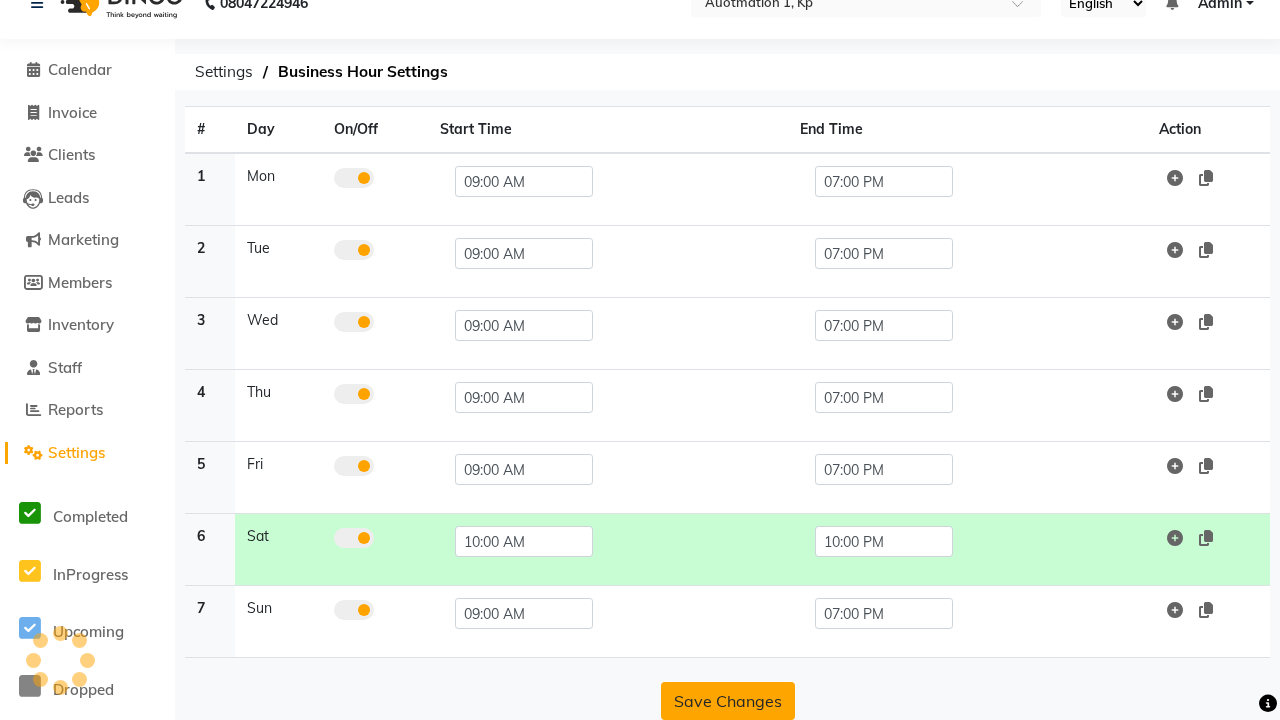 scroll, scrollTop: 63, scrollLeft: 0, axis: vertical 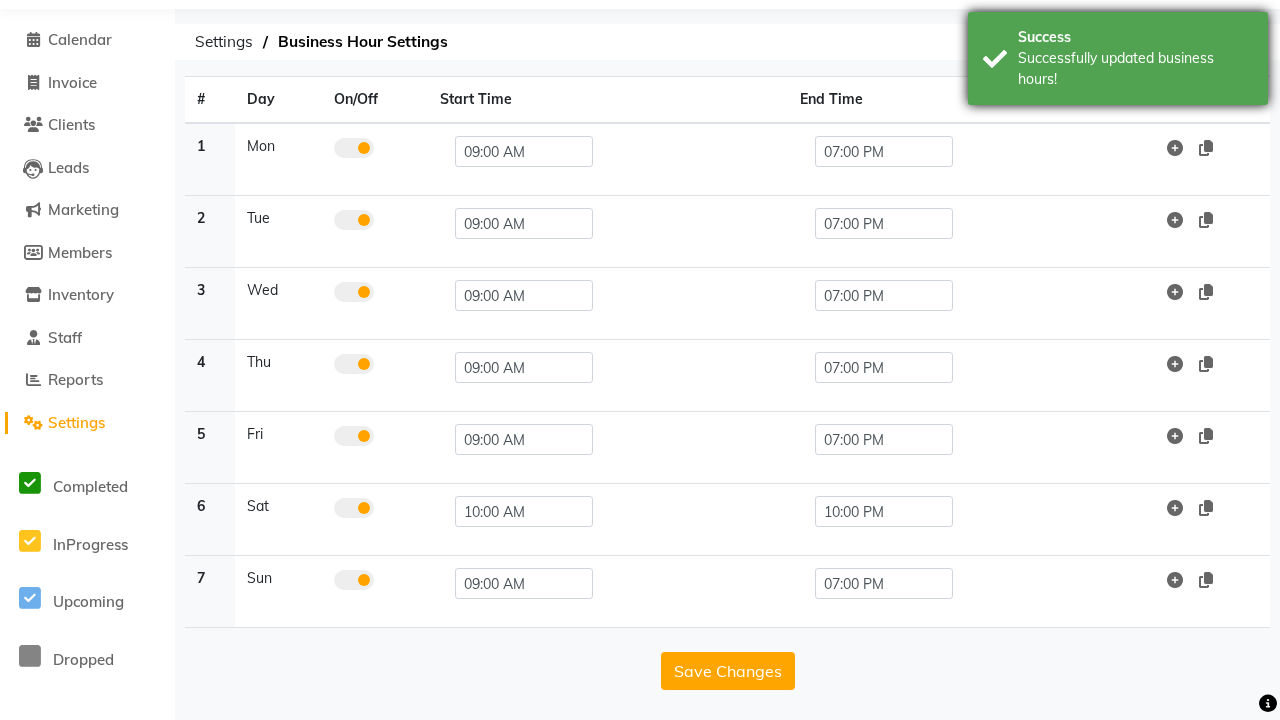 click on "Successfully updated business hours!" at bounding box center [1135, 69] 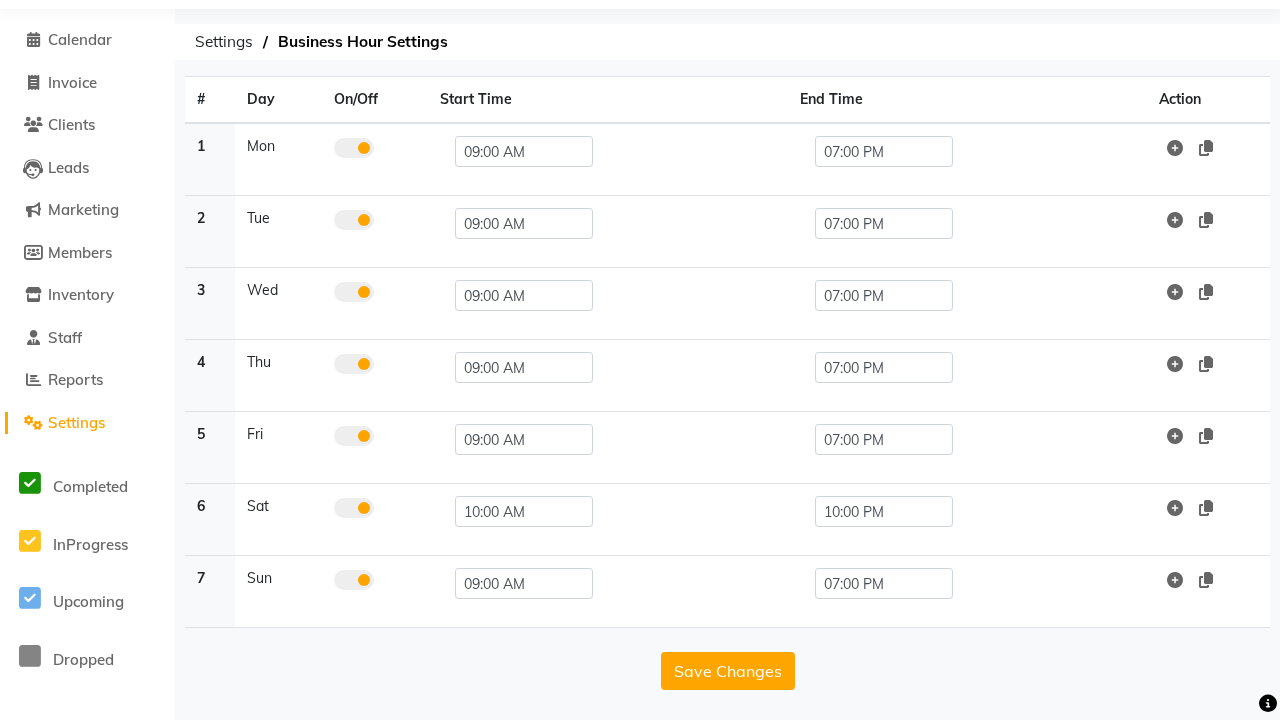 click at bounding box center (37, -27) 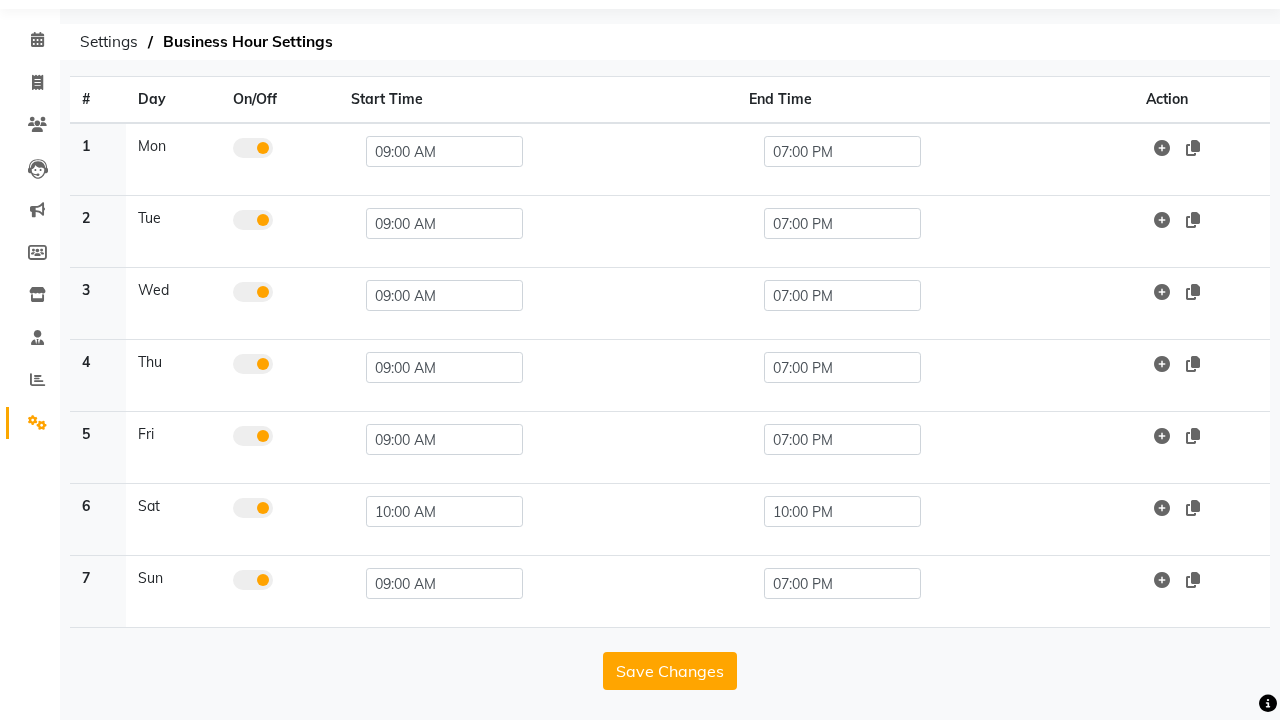 scroll, scrollTop: 8, scrollLeft: 0, axis: vertical 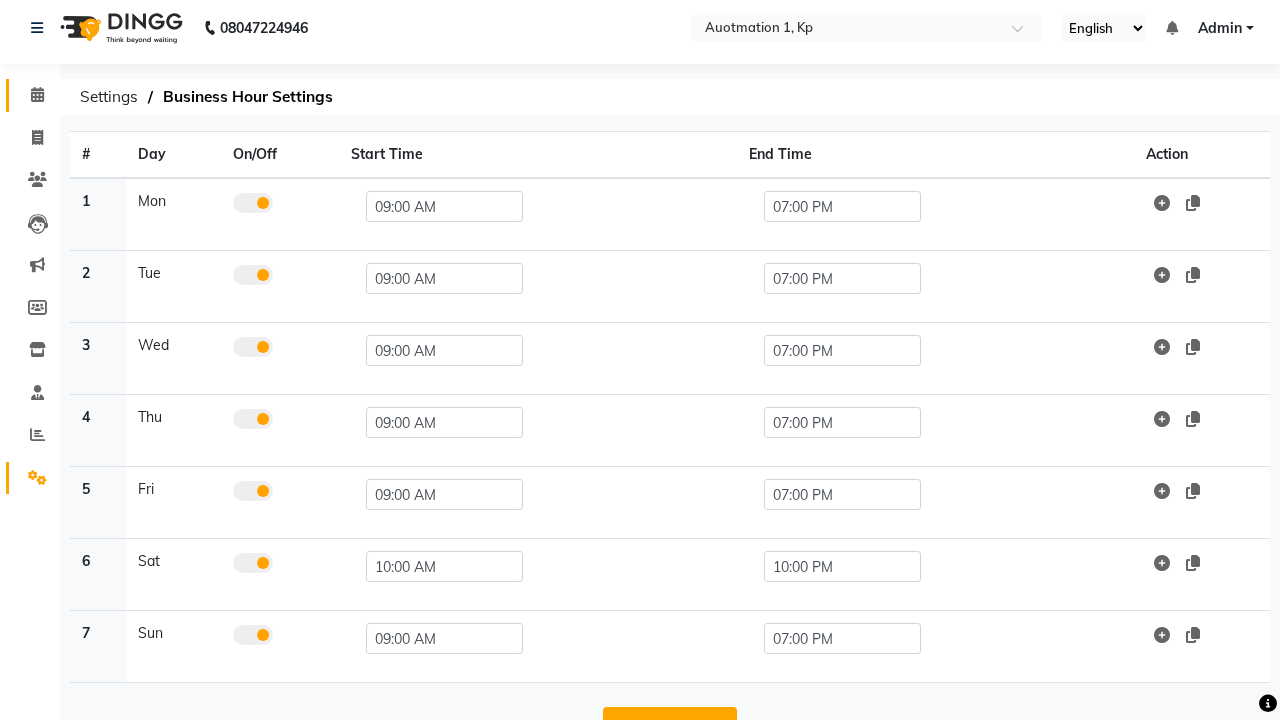 click 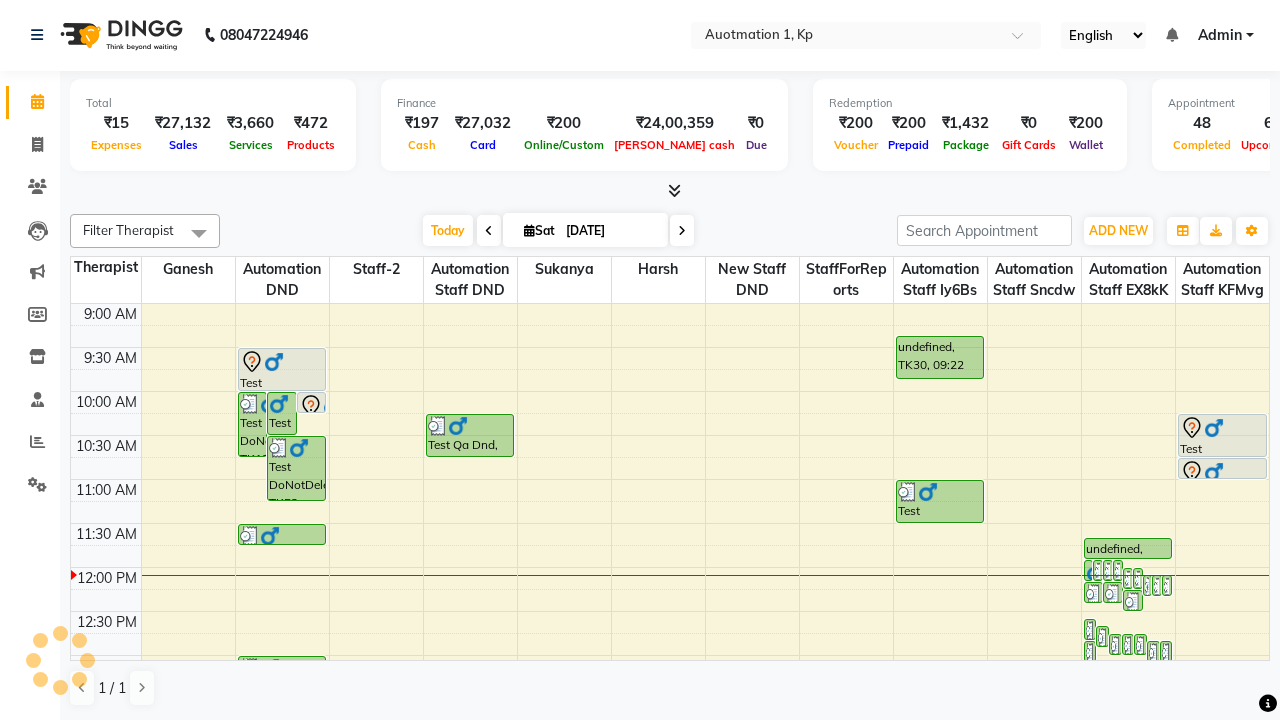 scroll, scrollTop: 0, scrollLeft: 0, axis: both 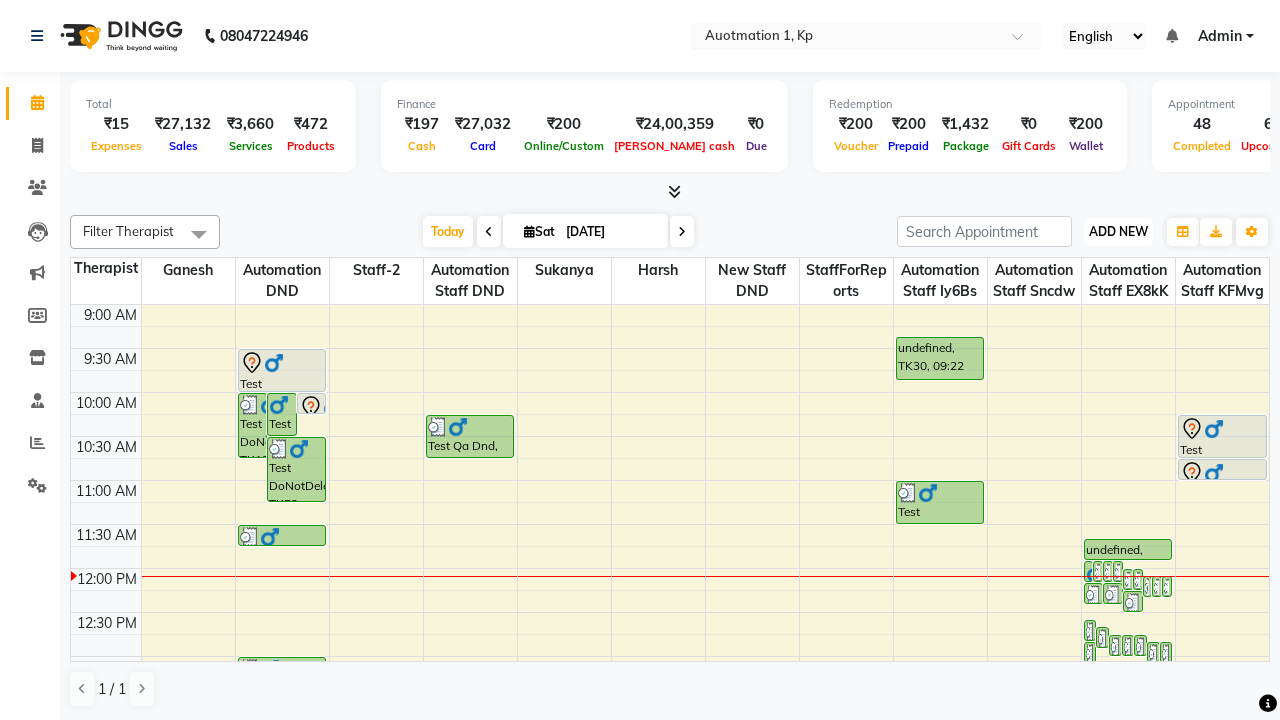 click on "ADD NEW" at bounding box center (1118, 231) 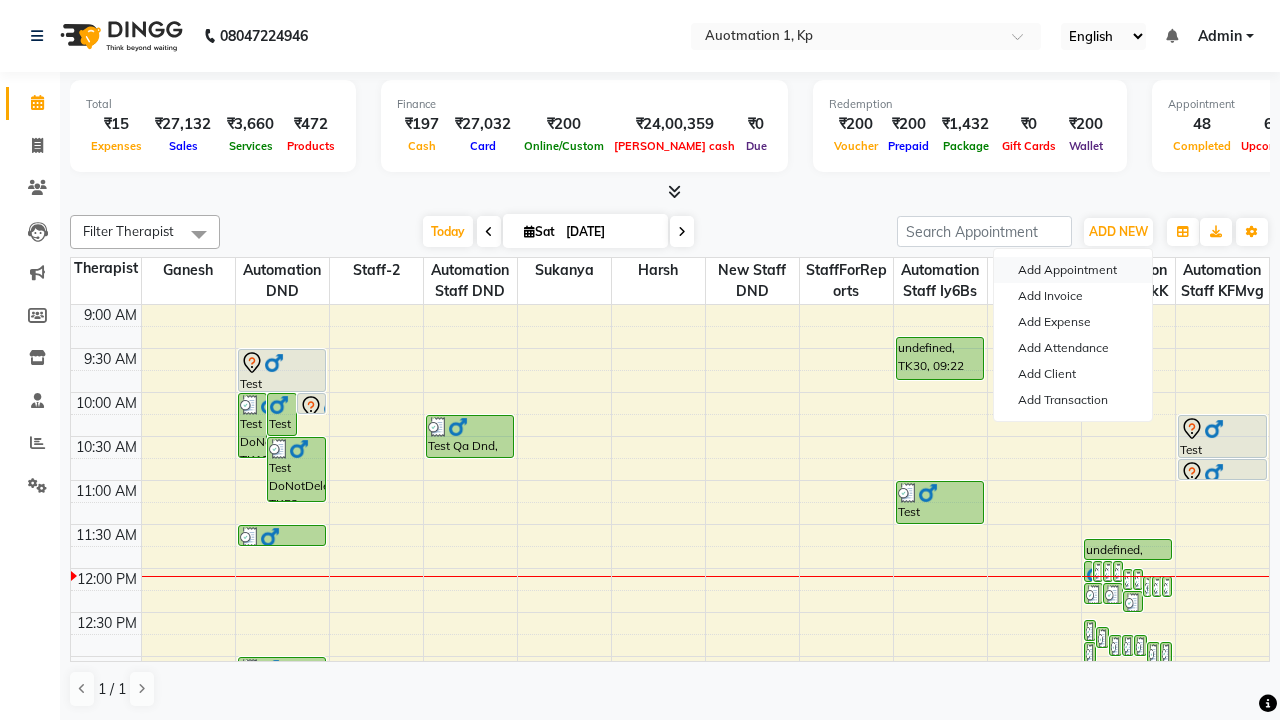 click on "Add Appointment" at bounding box center (1073, 270) 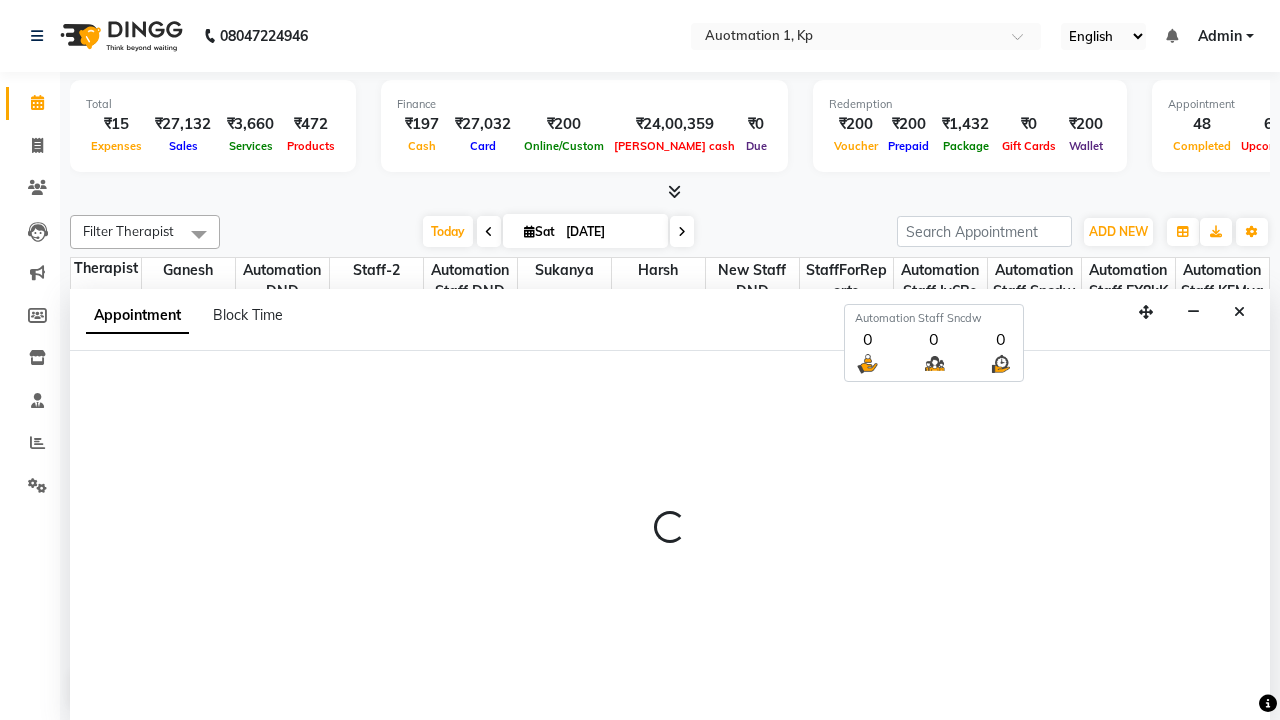 scroll, scrollTop: 1, scrollLeft: 0, axis: vertical 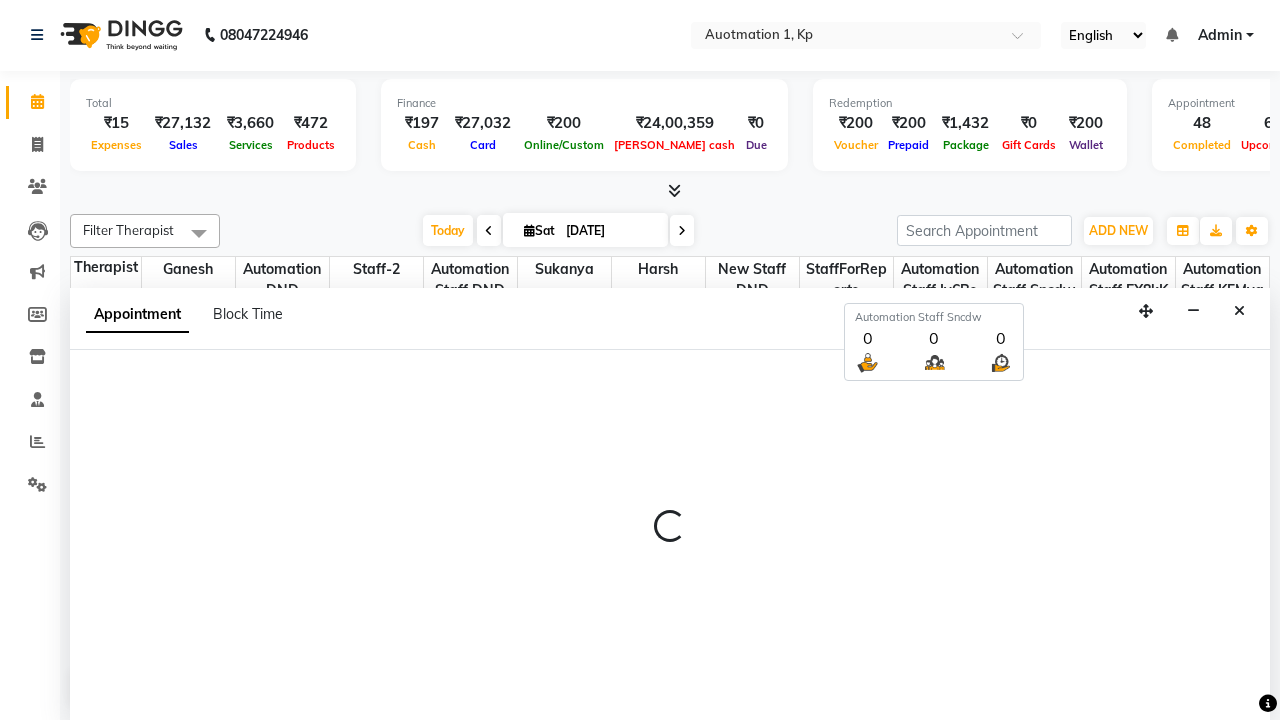 select on "tentative" 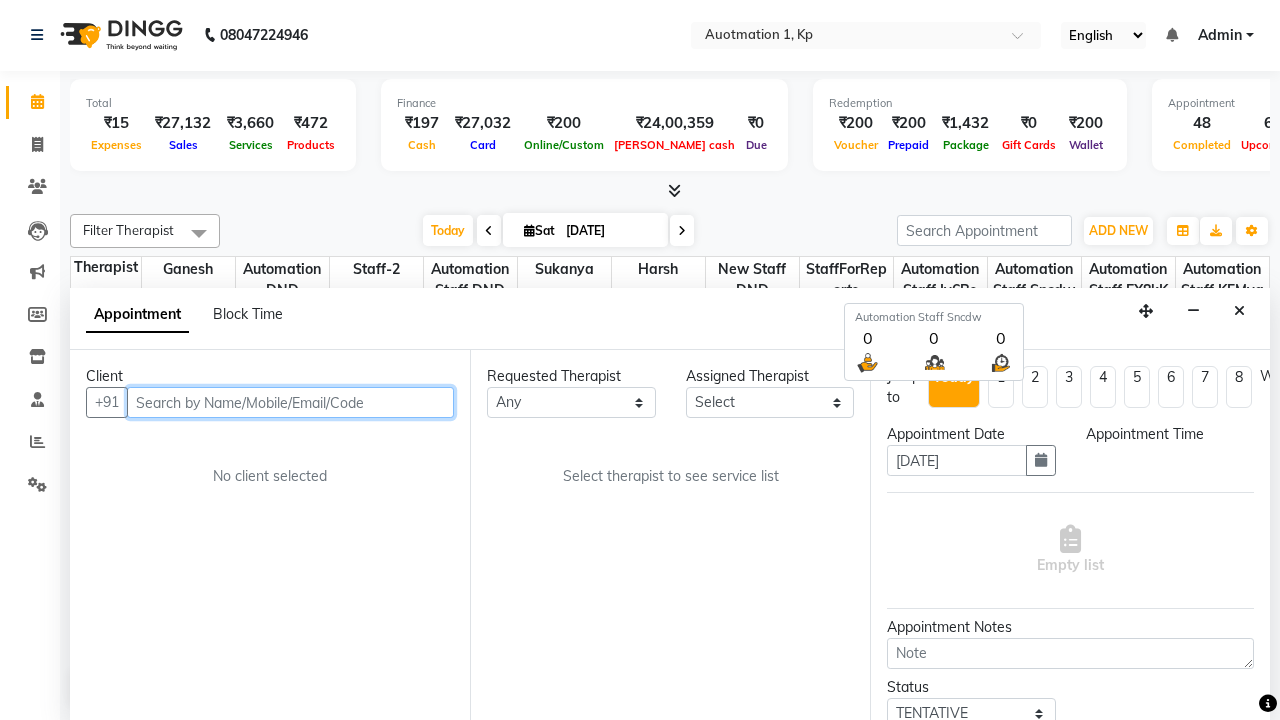 select on "600" 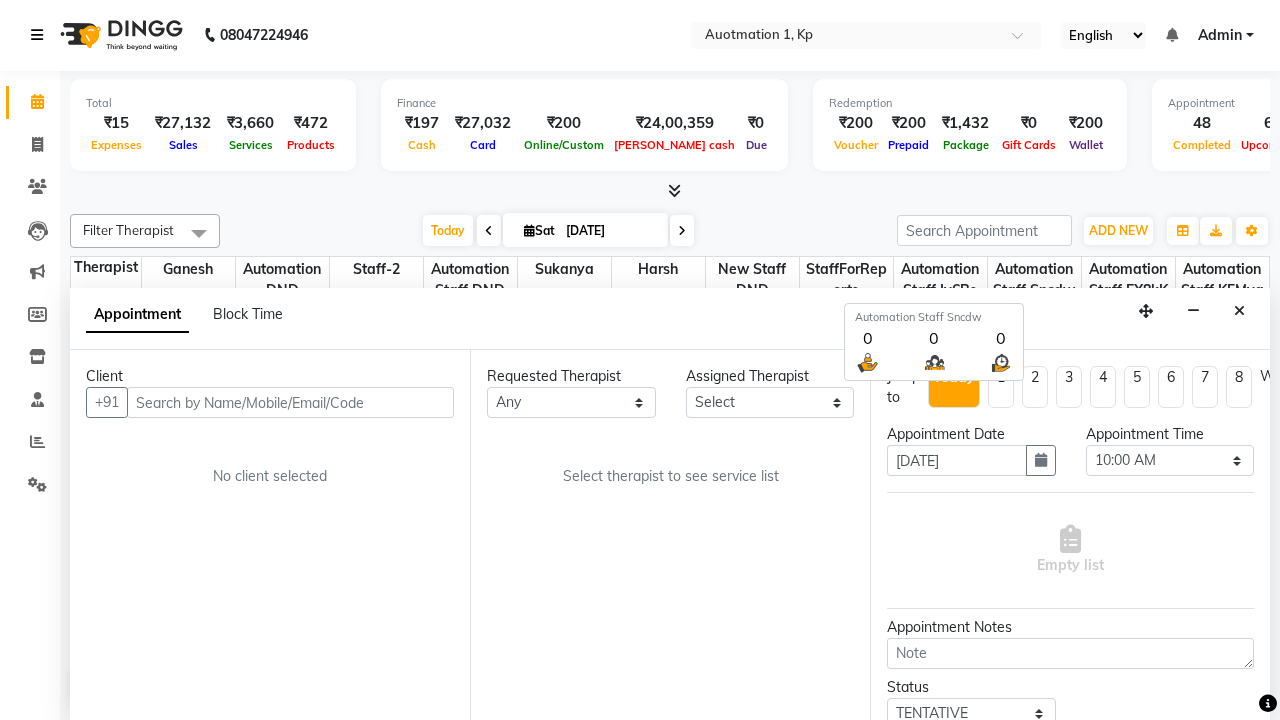 click at bounding box center [37, 35] 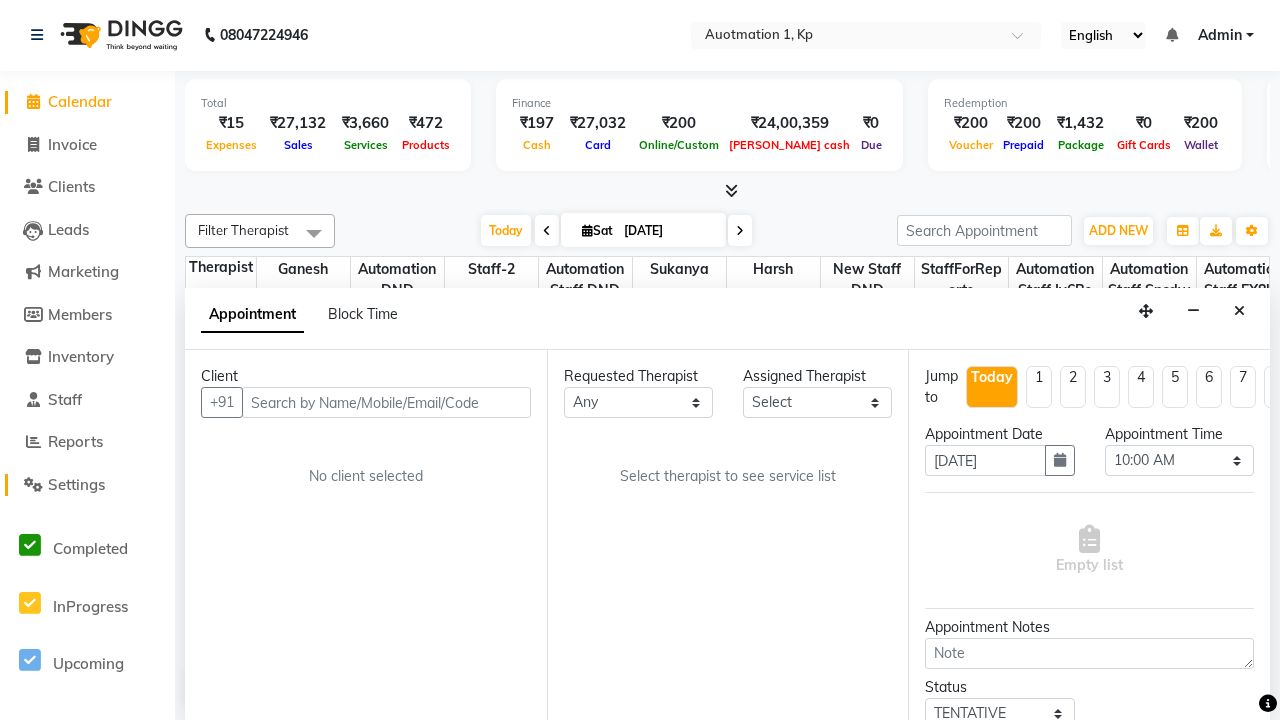 click on "Settings" 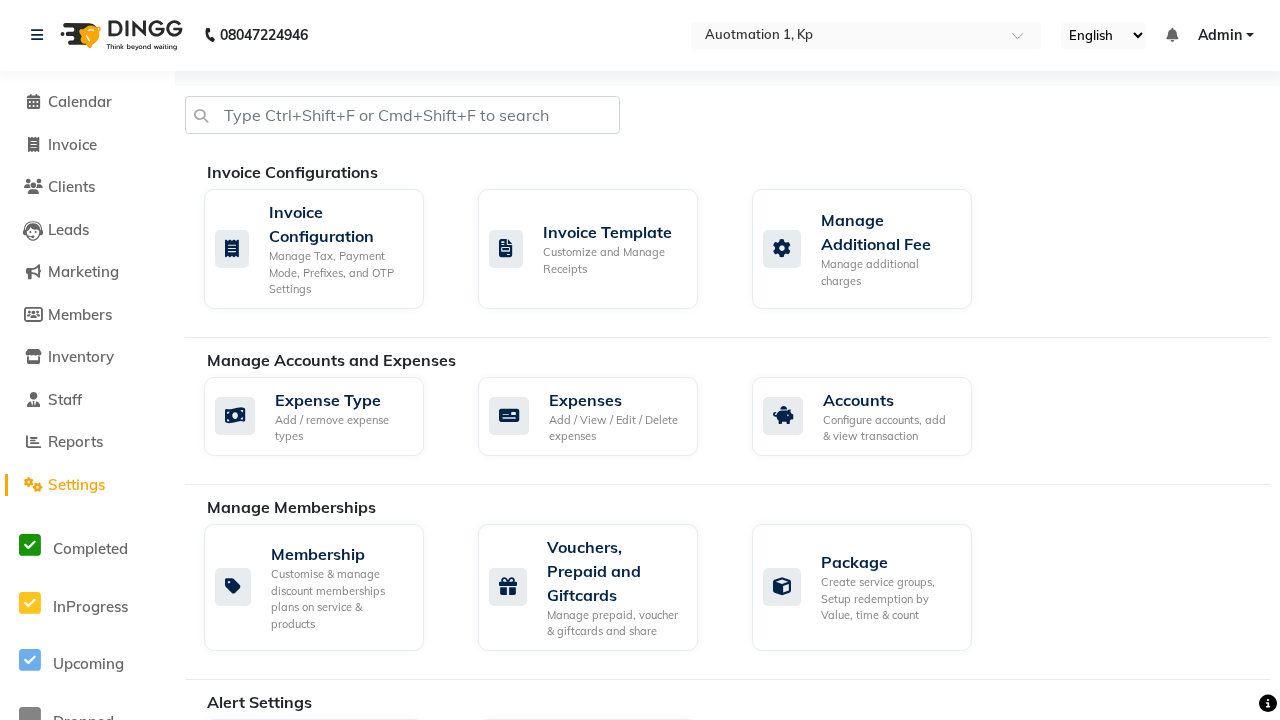 scroll, scrollTop: 0, scrollLeft: 0, axis: both 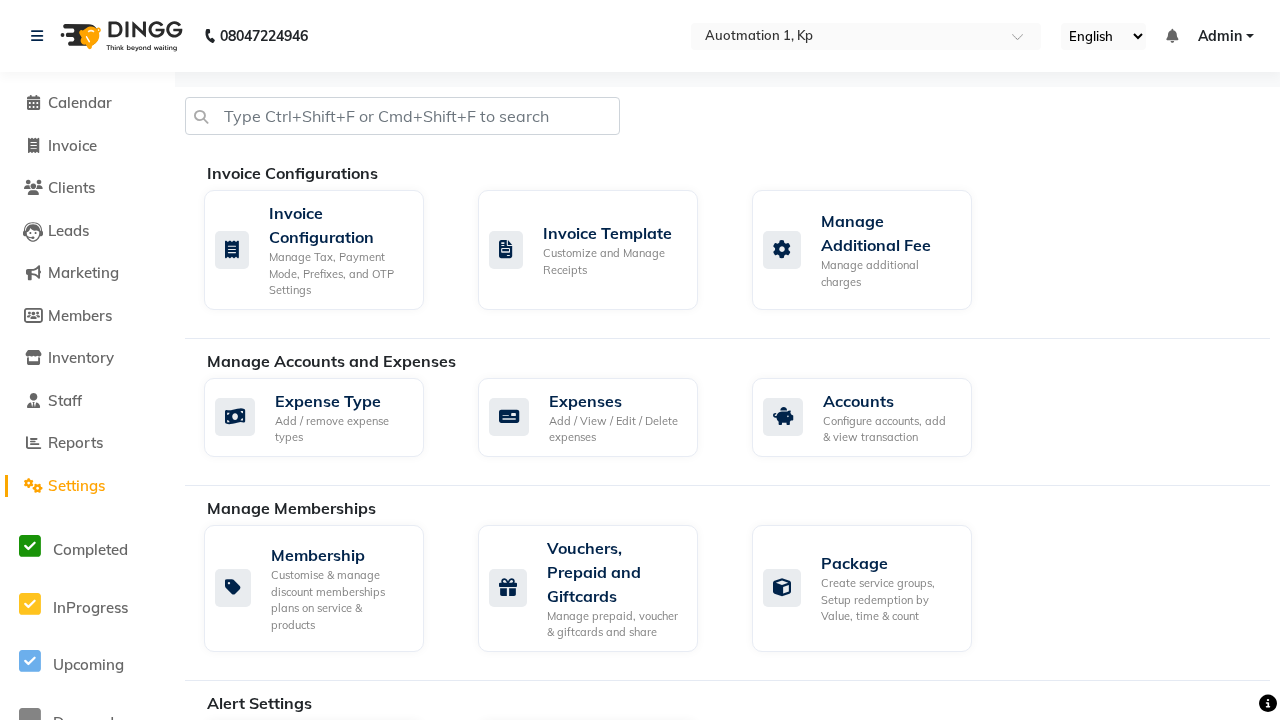 click on "Business Hours" 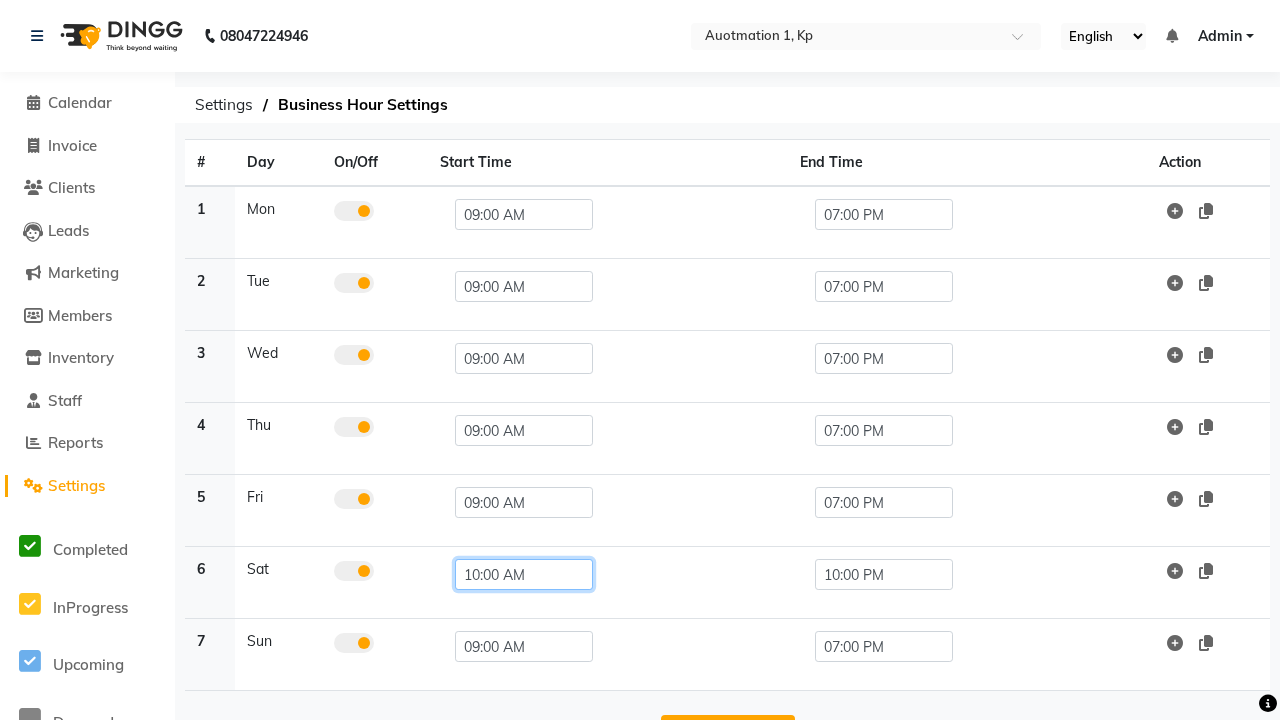click on "10:00 AM" 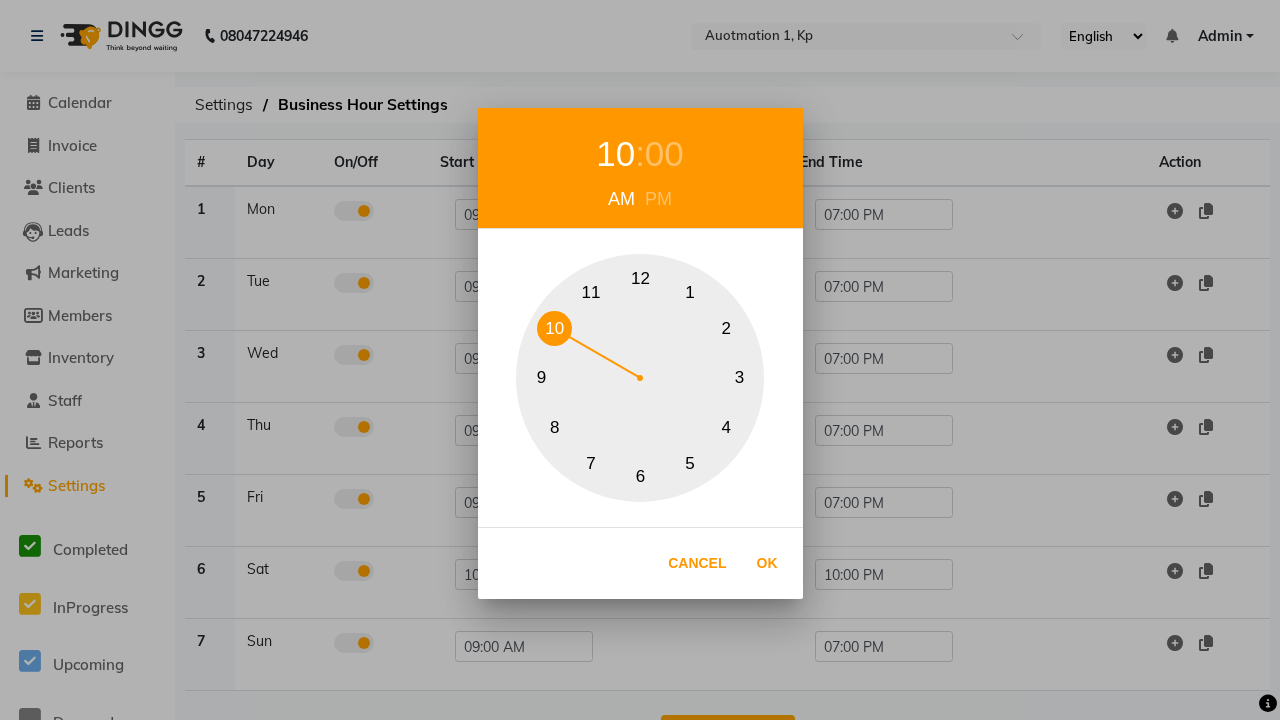 click on "9" at bounding box center [541, 378] 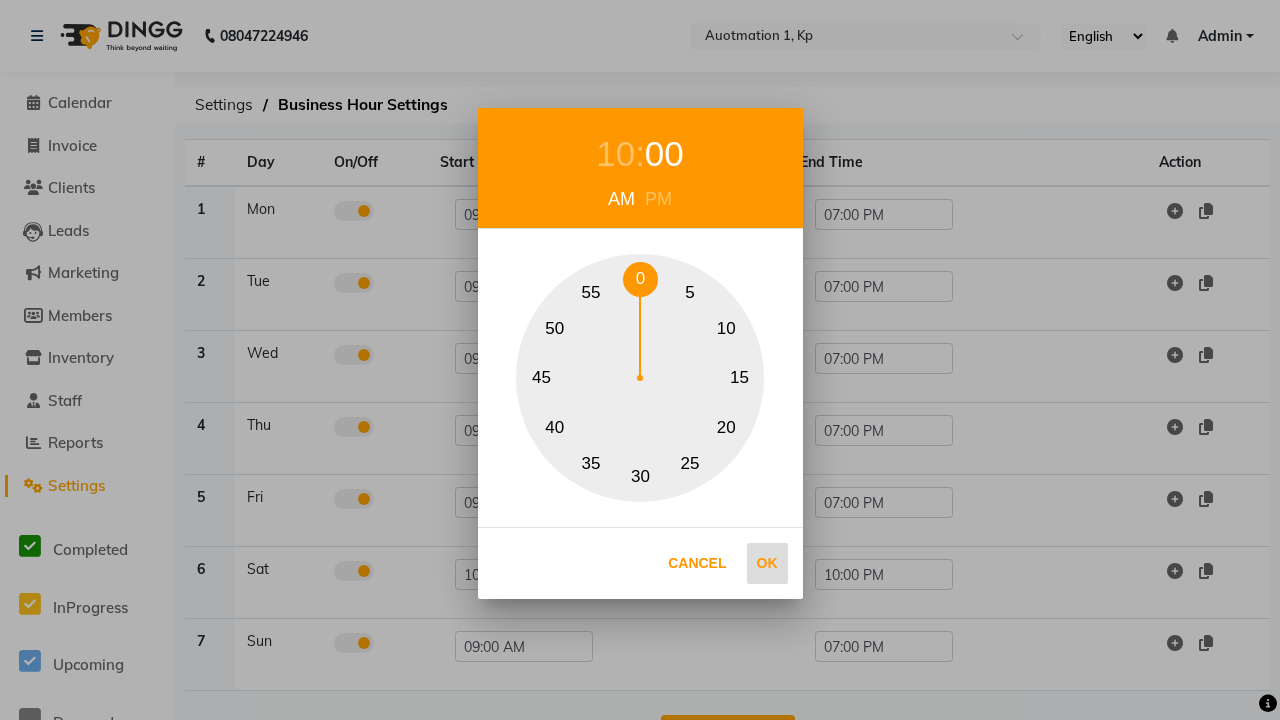 click on "0" at bounding box center [640, 279] 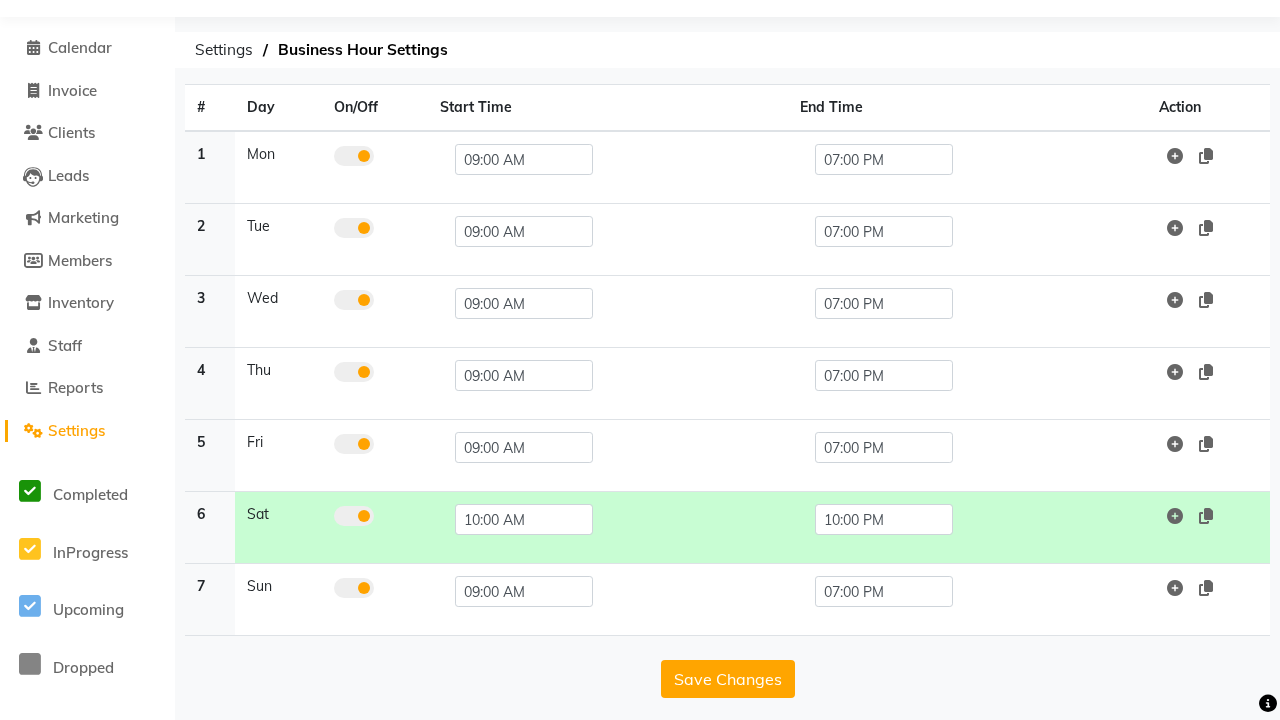scroll, scrollTop: 63, scrollLeft: 0, axis: vertical 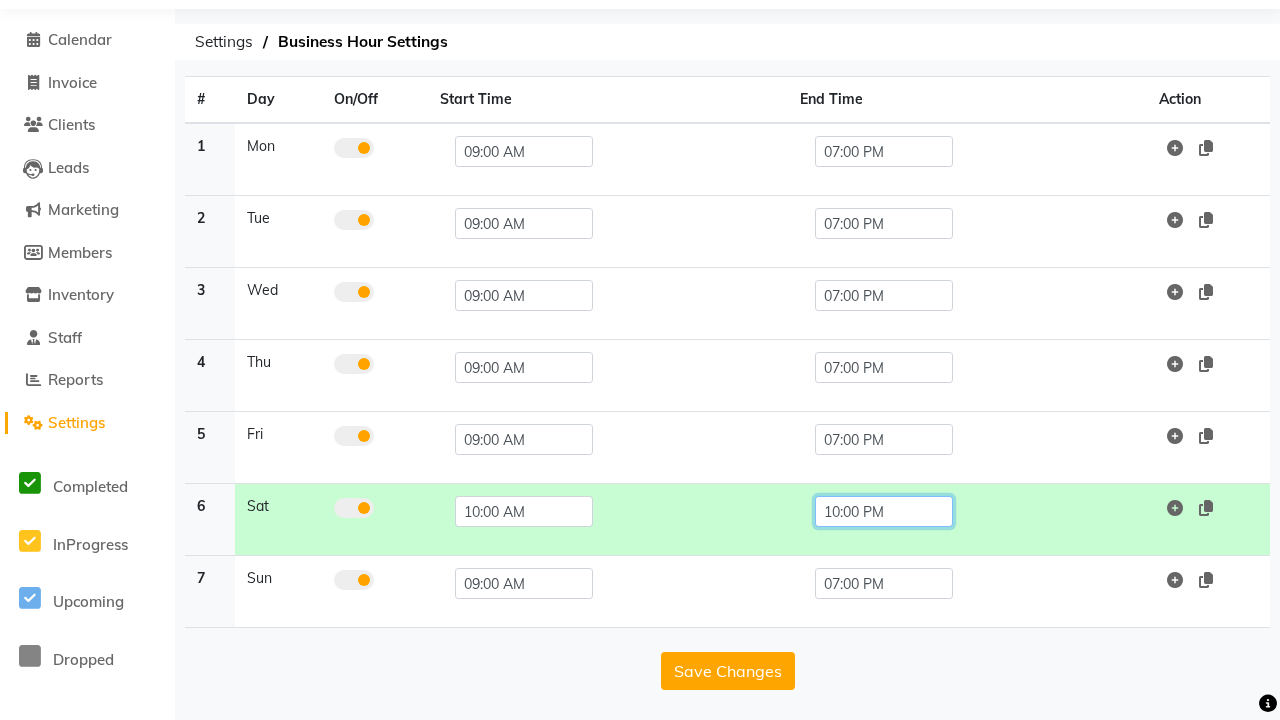 click on "10:00 PM" 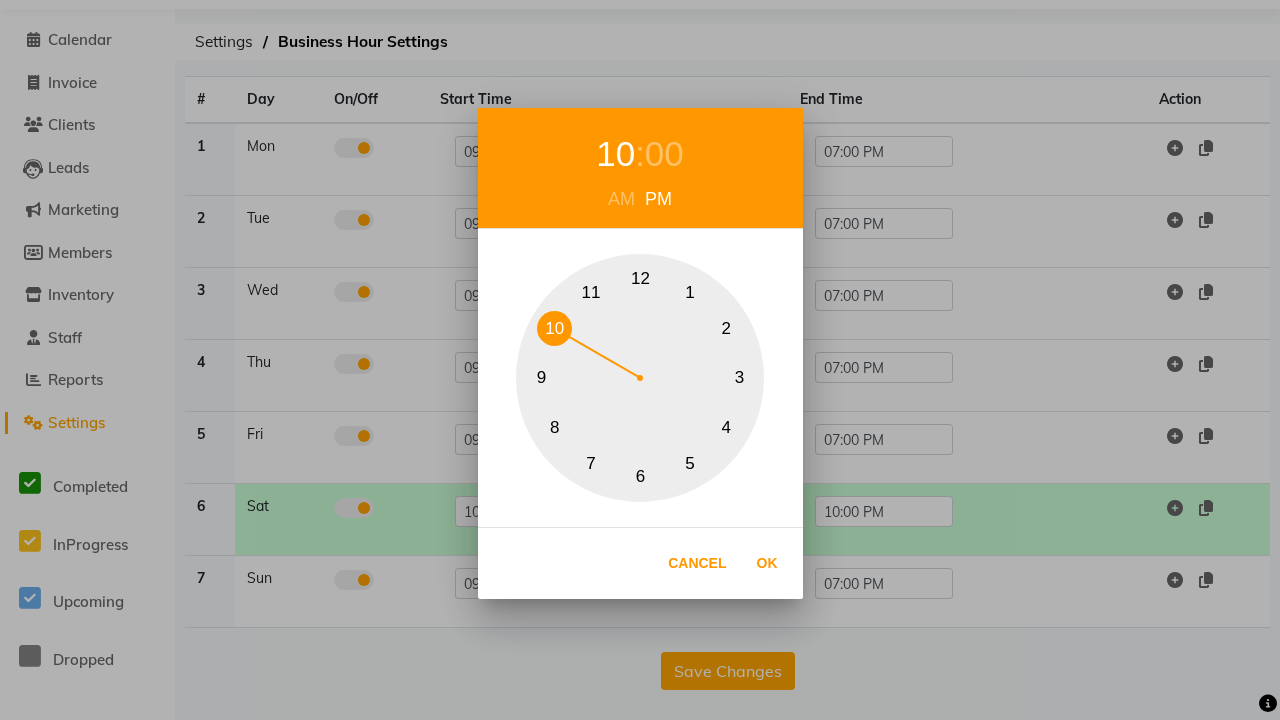 click on "7" at bounding box center [591, 463] 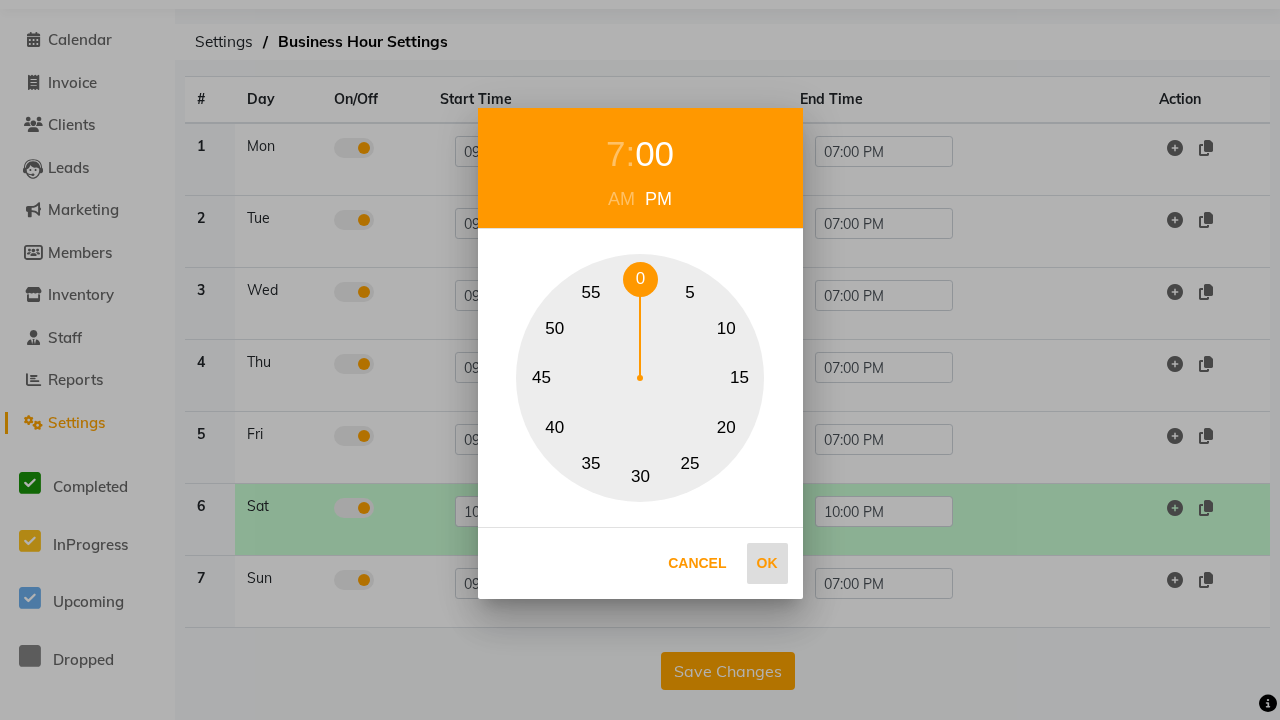 click on "0" at bounding box center (640, 279) 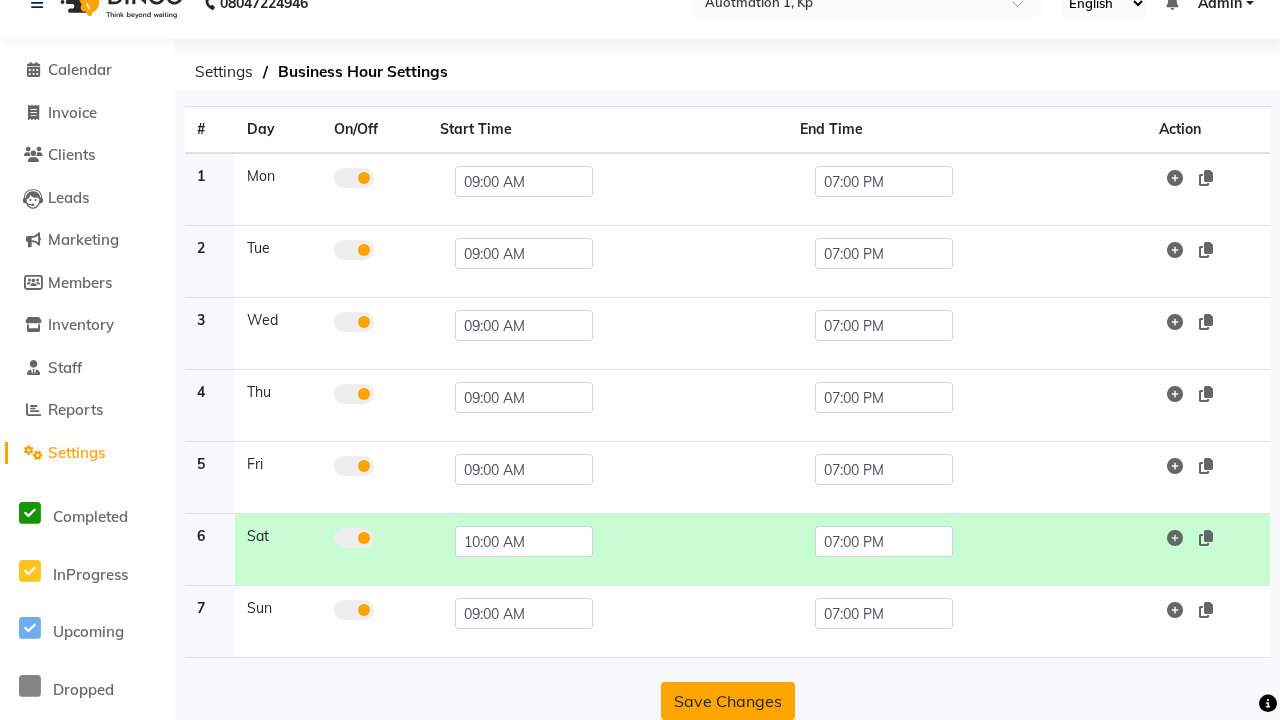click on "Save Changes" 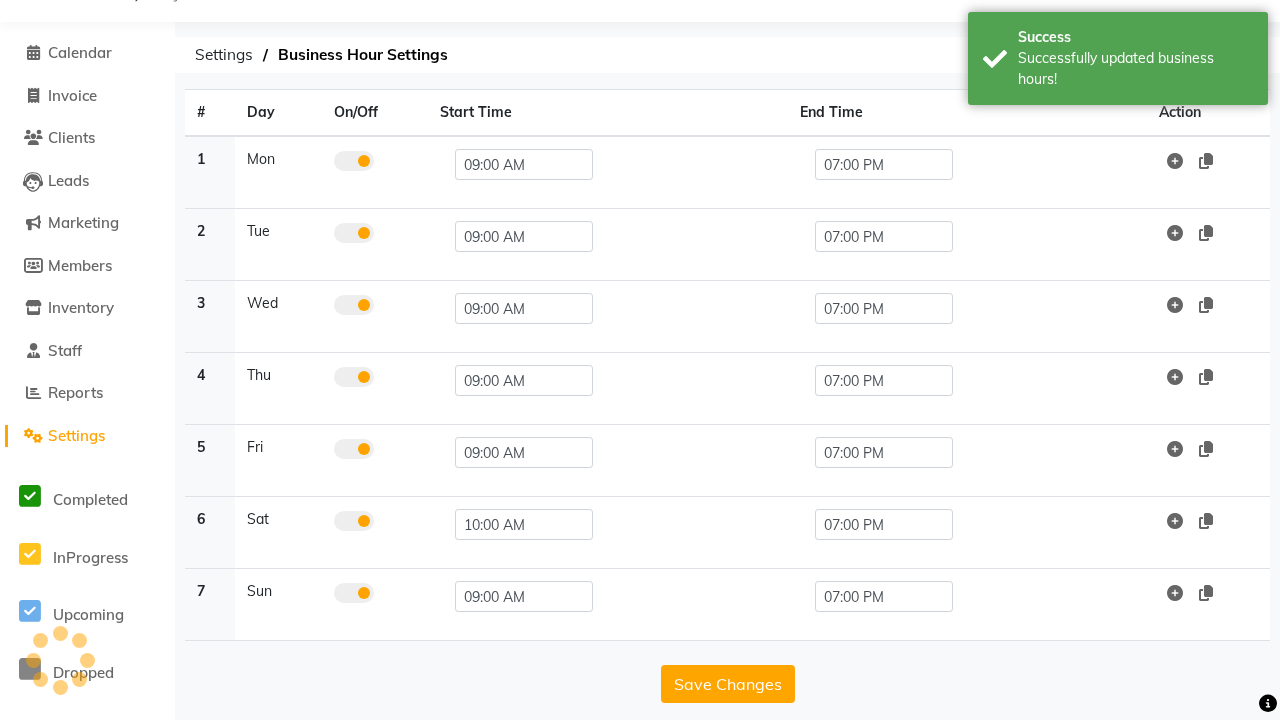 click at bounding box center (41, -14) 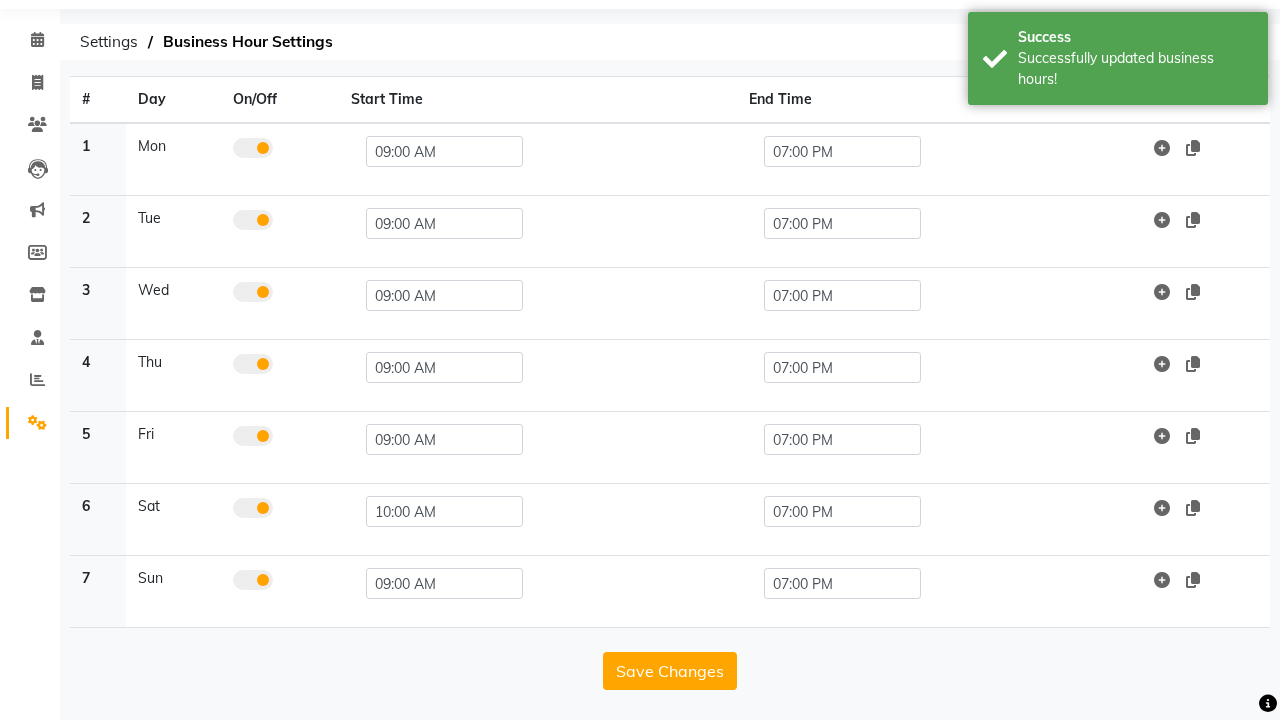 scroll, scrollTop: 0, scrollLeft: 0, axis: both 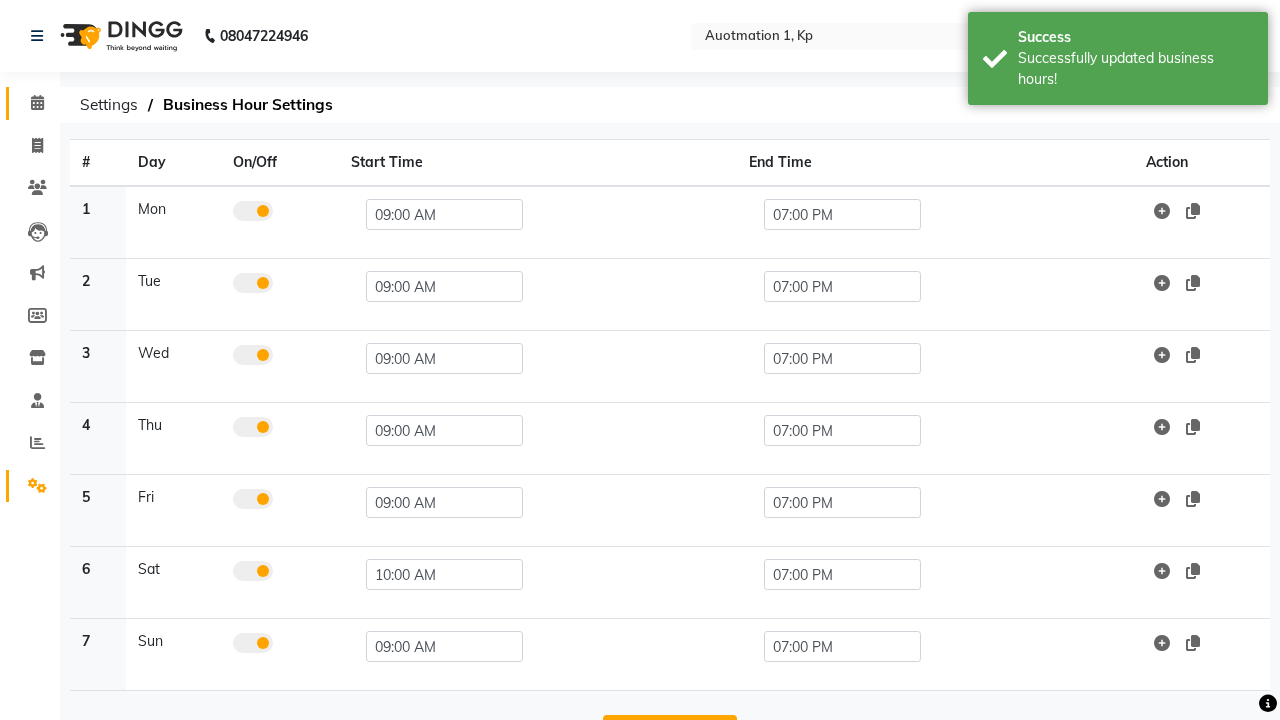 click 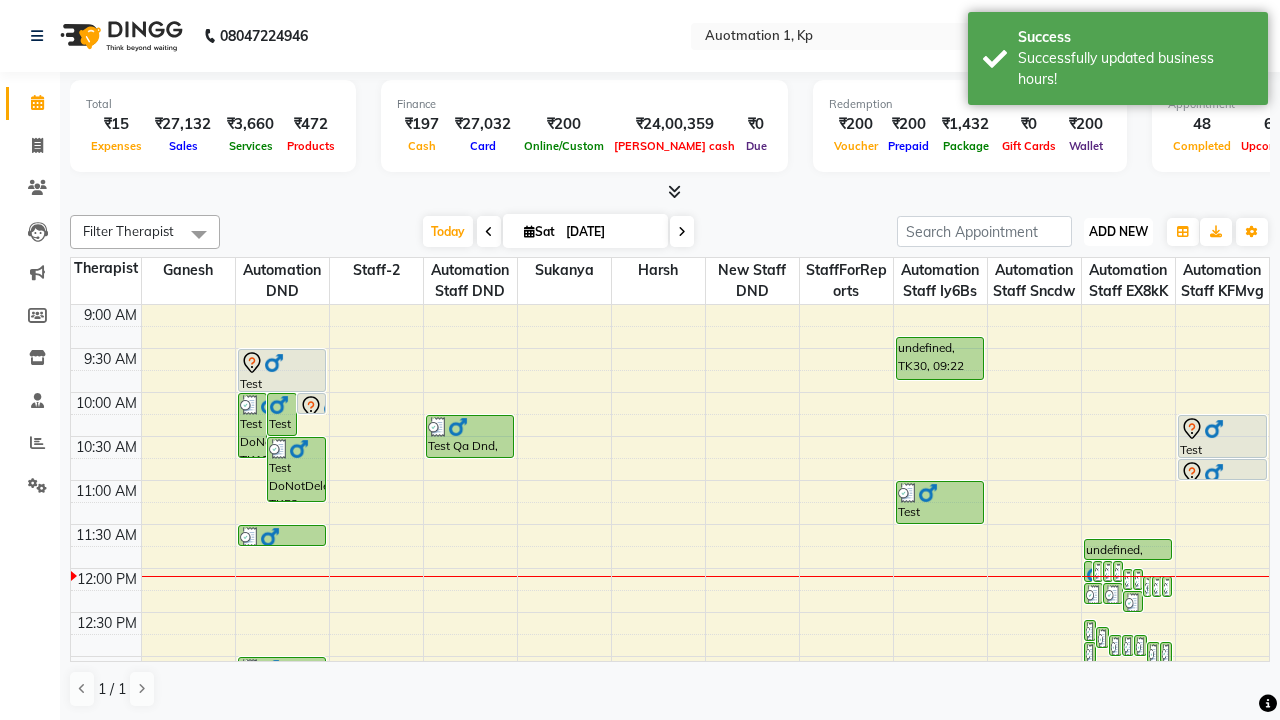 click on "ADD NEW" at bounding box center [1118, 231] 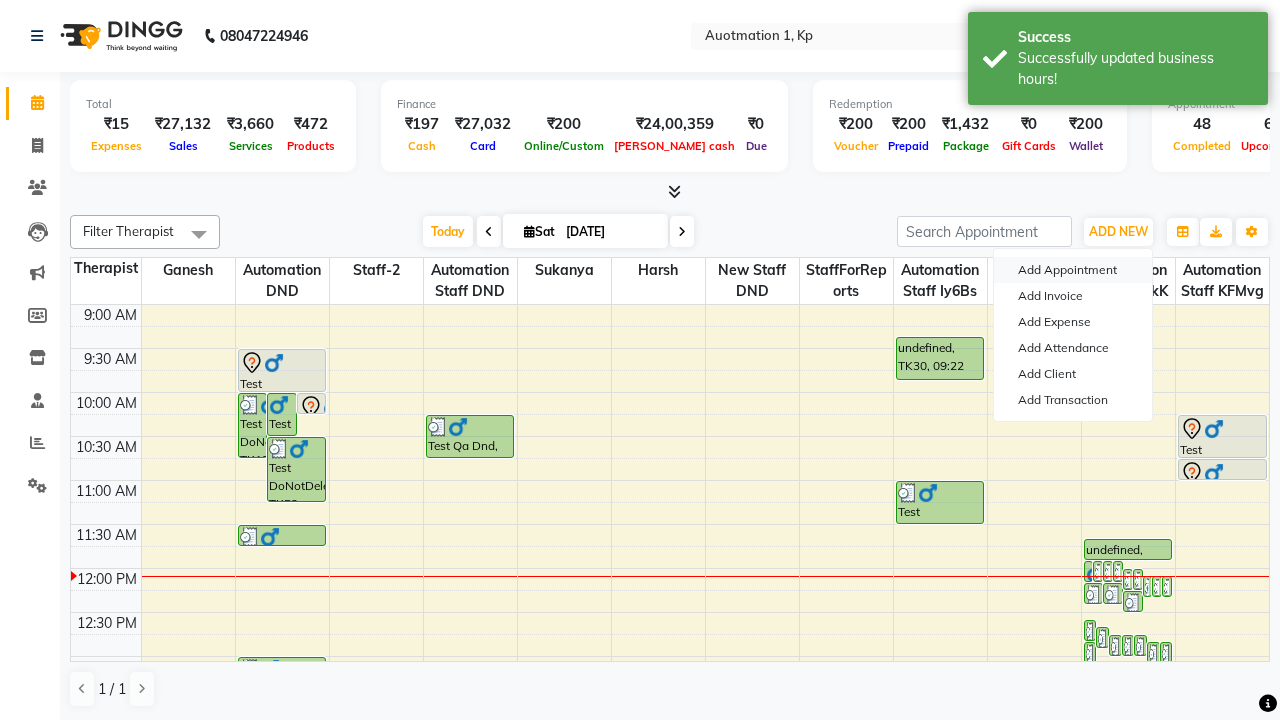 click on "Add Appointment" at bounding box center [1073, 270] 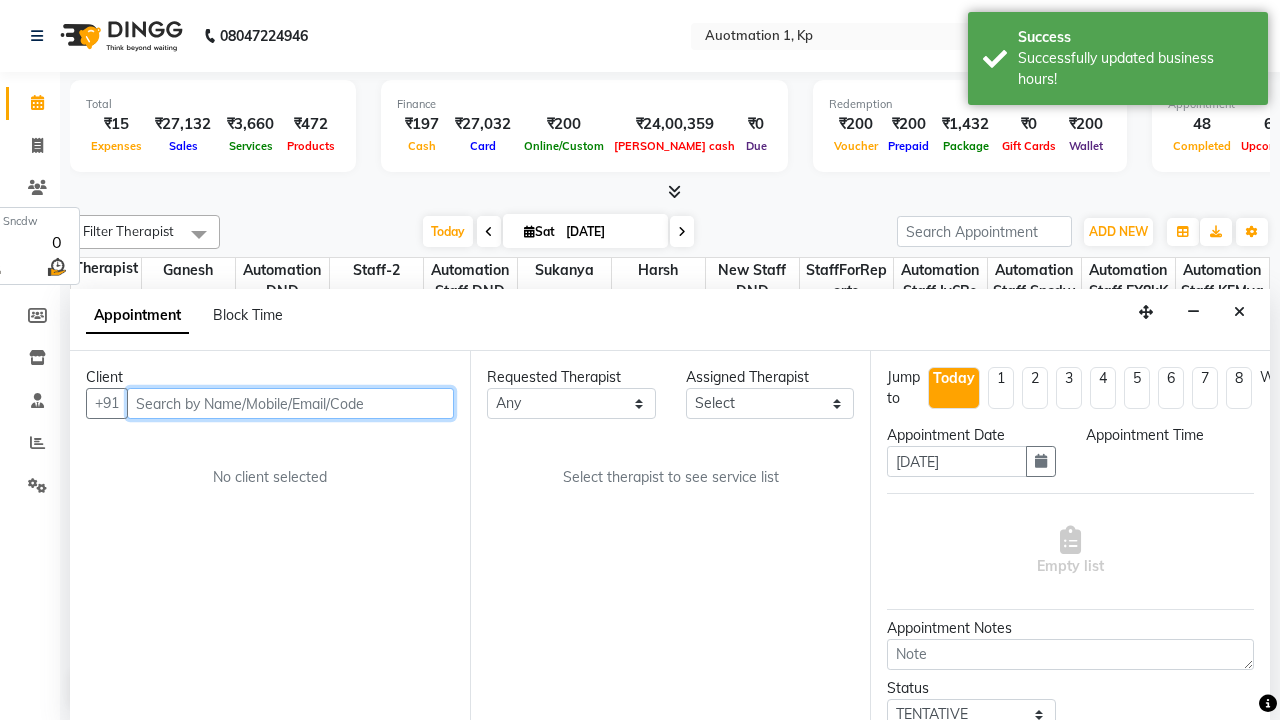 select on "600" 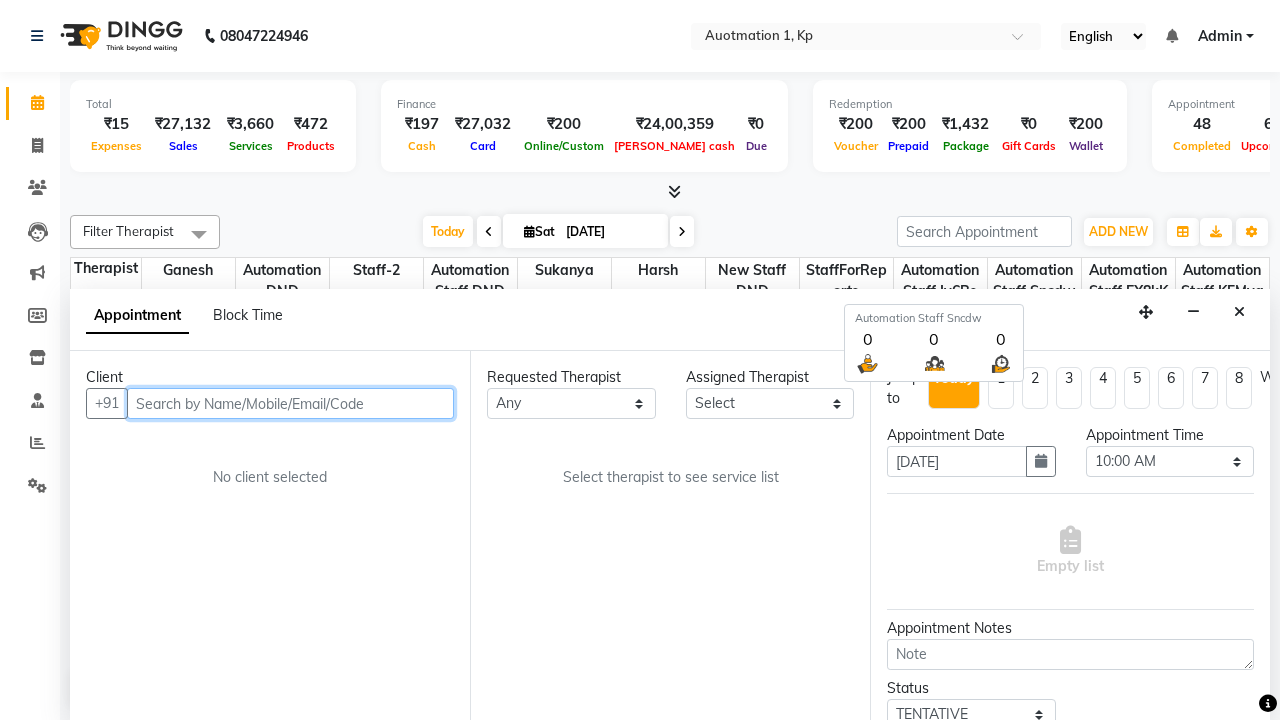 scroll, scrollTop: 1, scrollLeft: 0, axis: vertical 